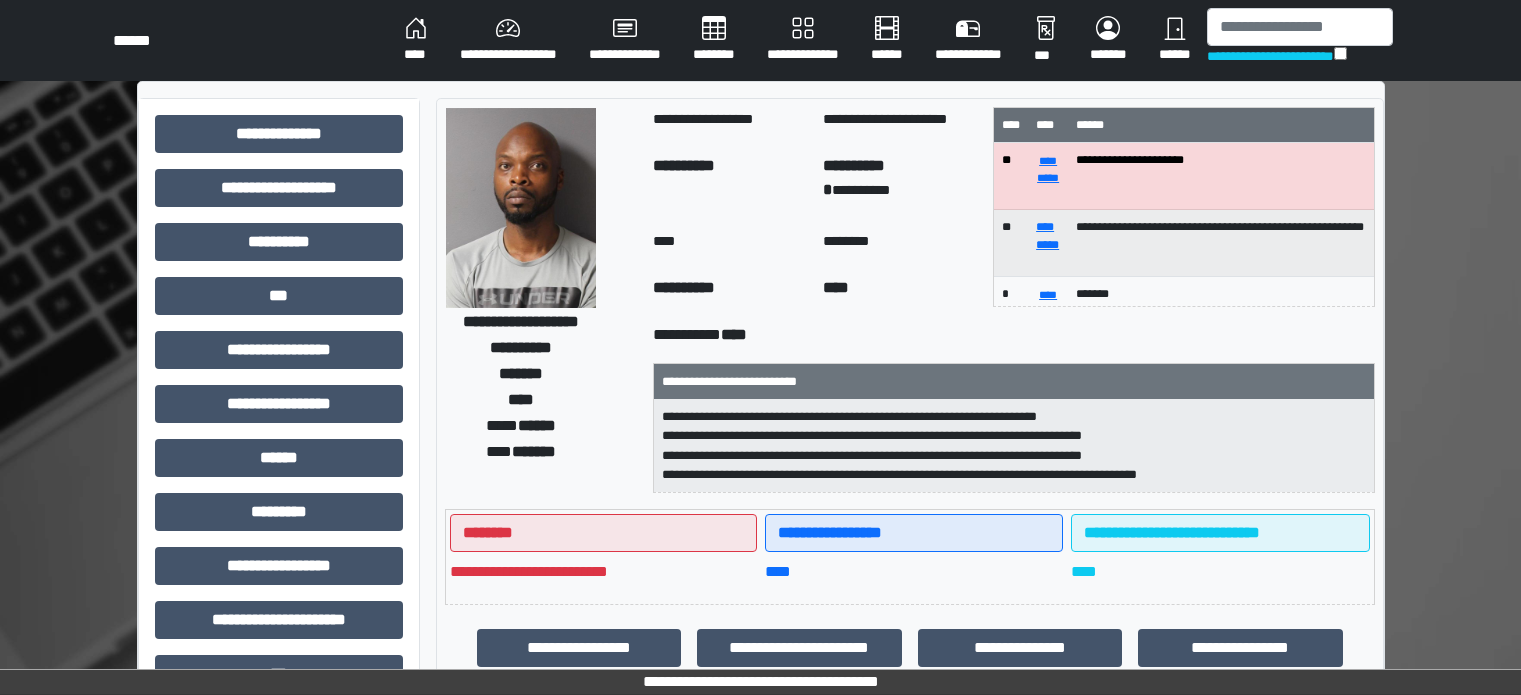 select on "*********" 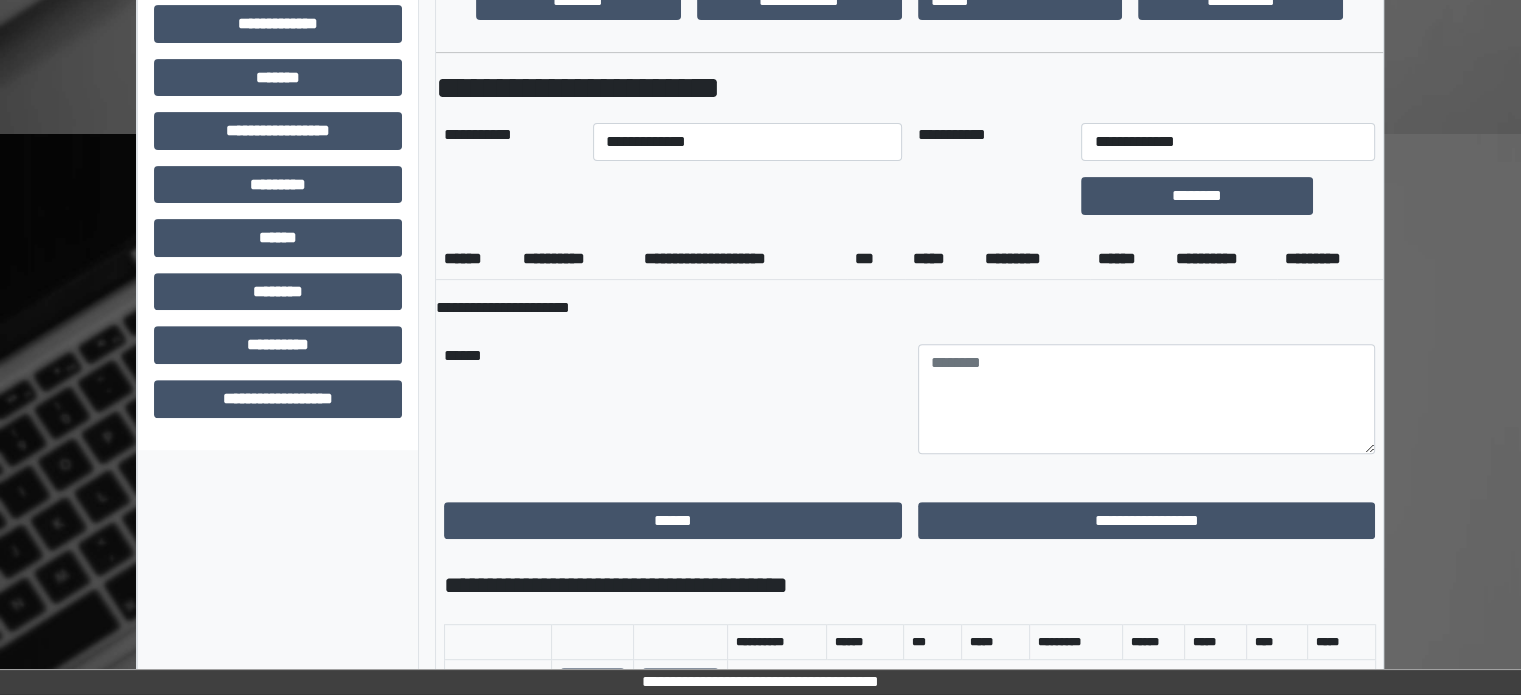 scroll, scrollTop: 702, scrollLeft: 0, axis: vertical 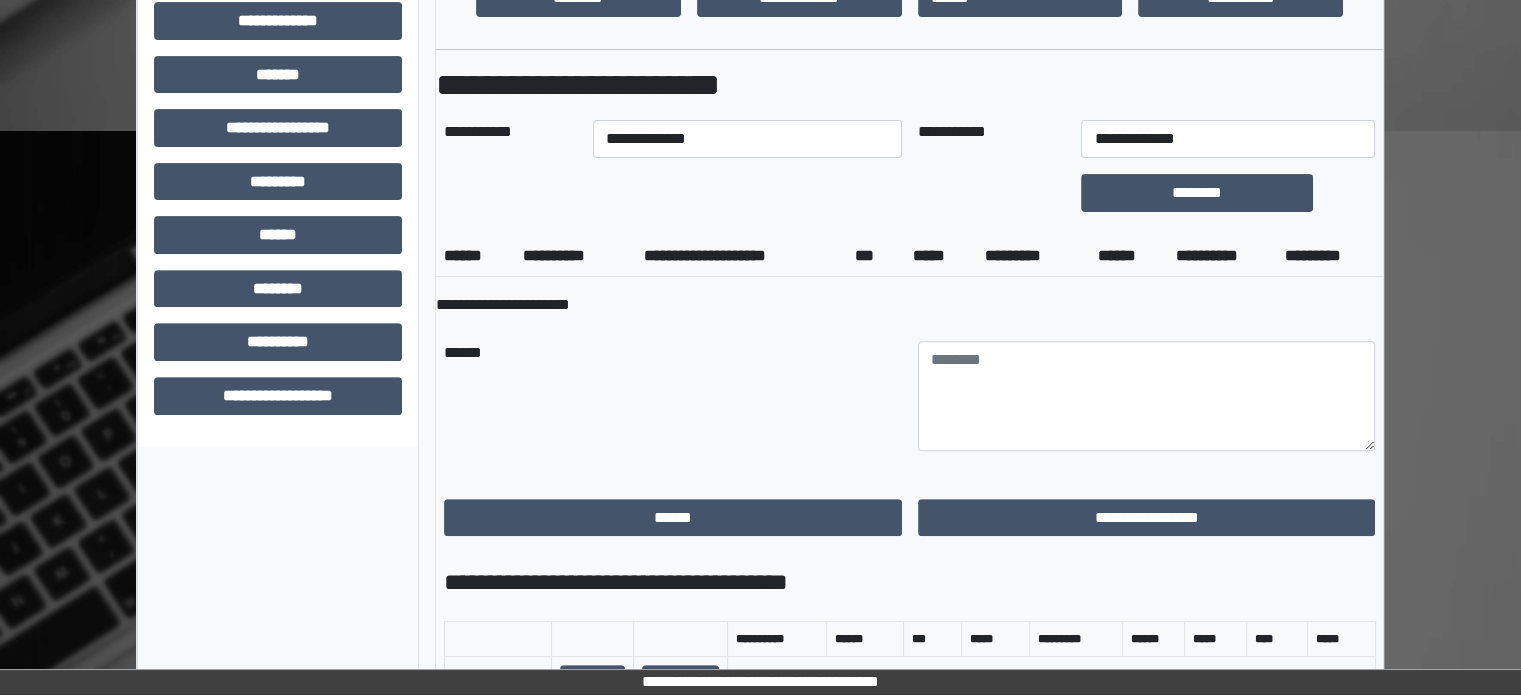 click on "**********" at bounding box center (909, 922) 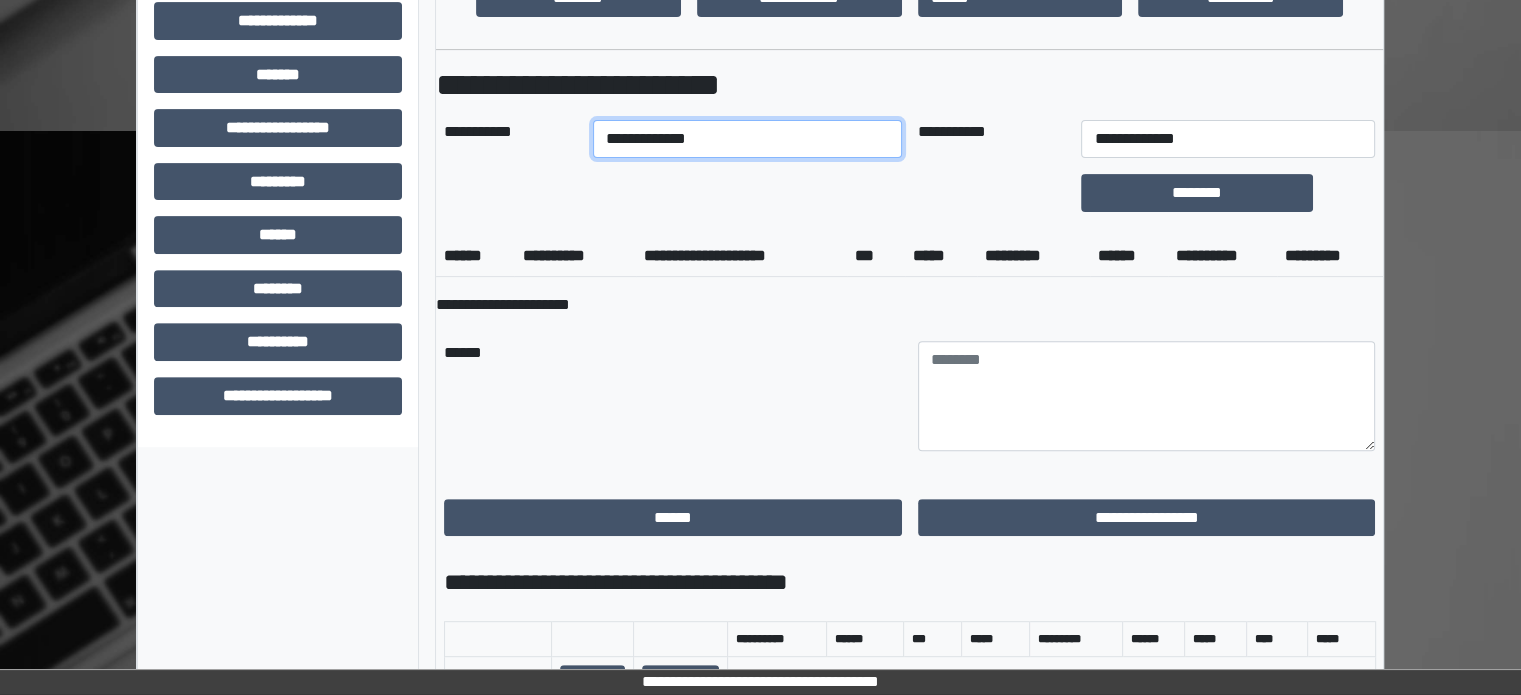 click on "**********" at bounding box center (747, 139) 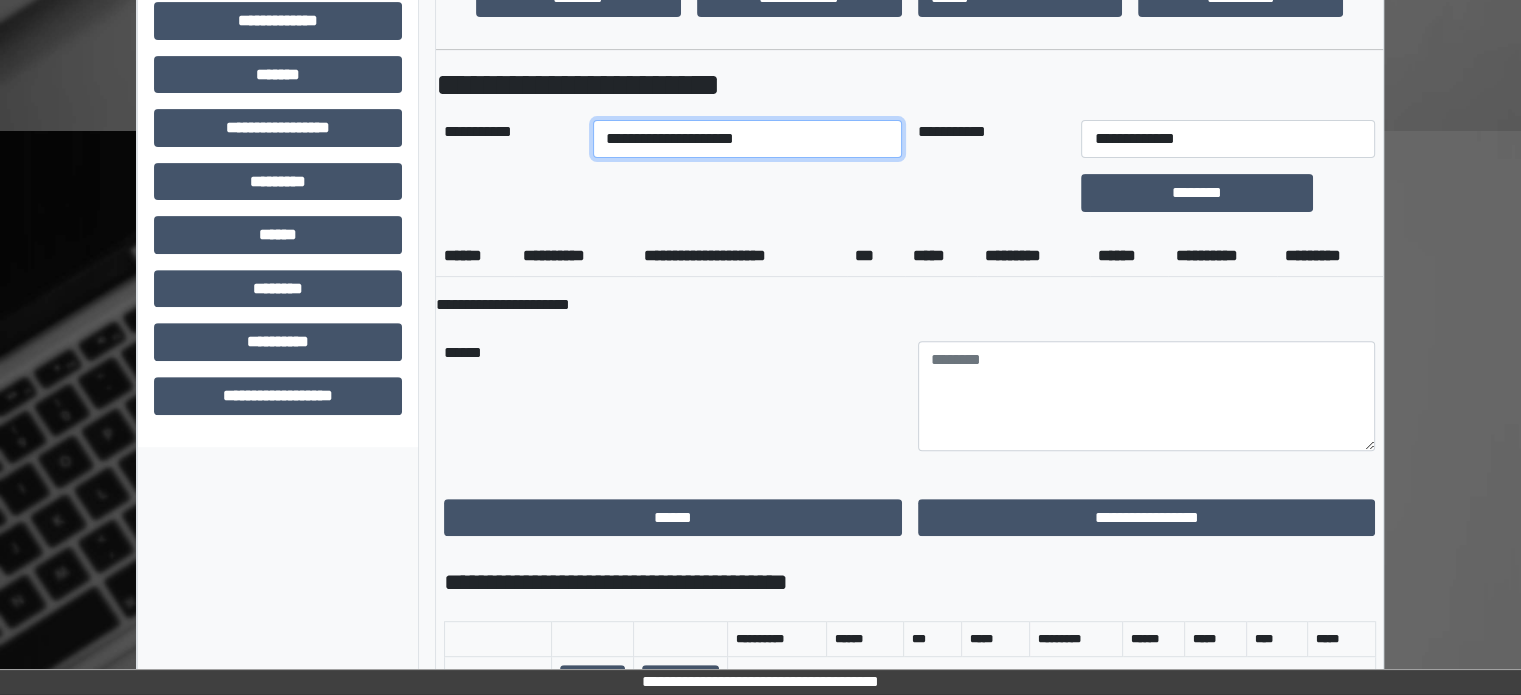 click on "**********" at bounding box center [747, 139] 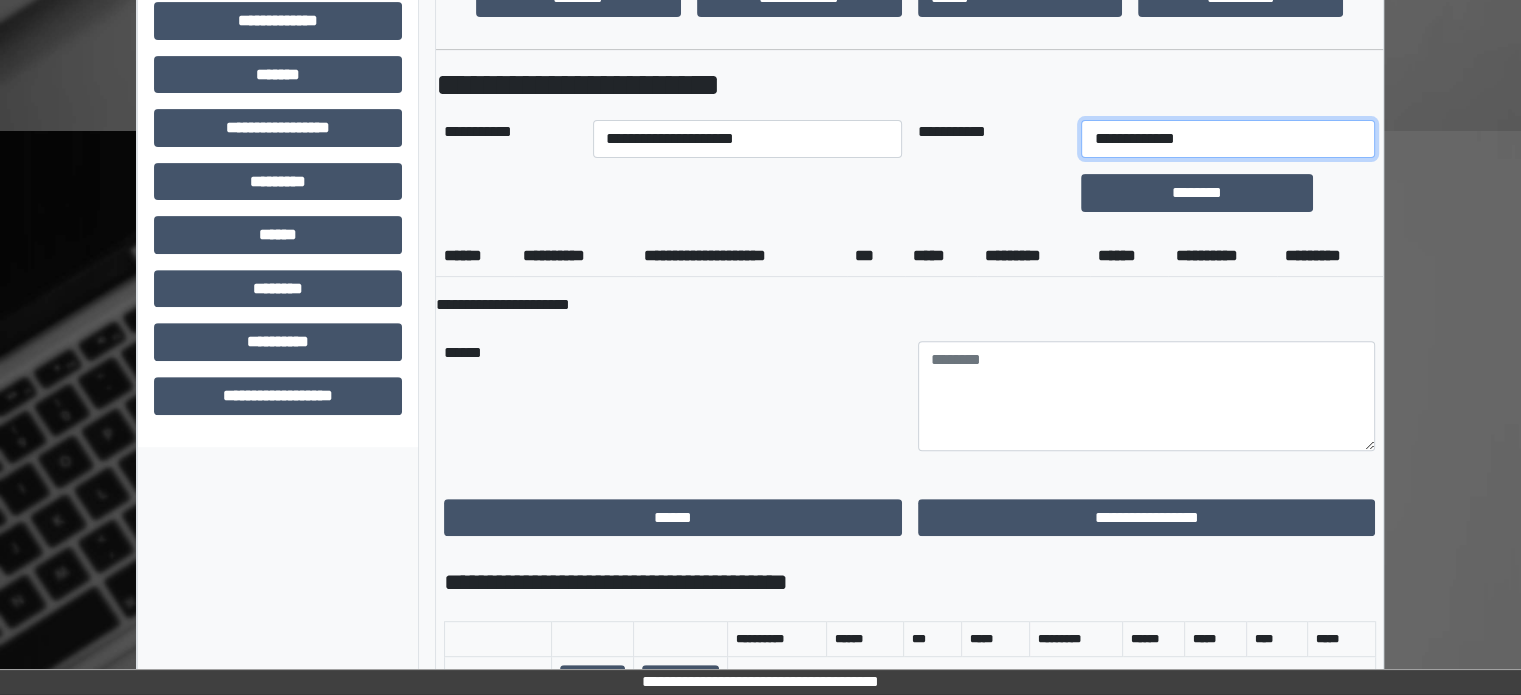 click on "**********" at bounding box center (1227, 139) 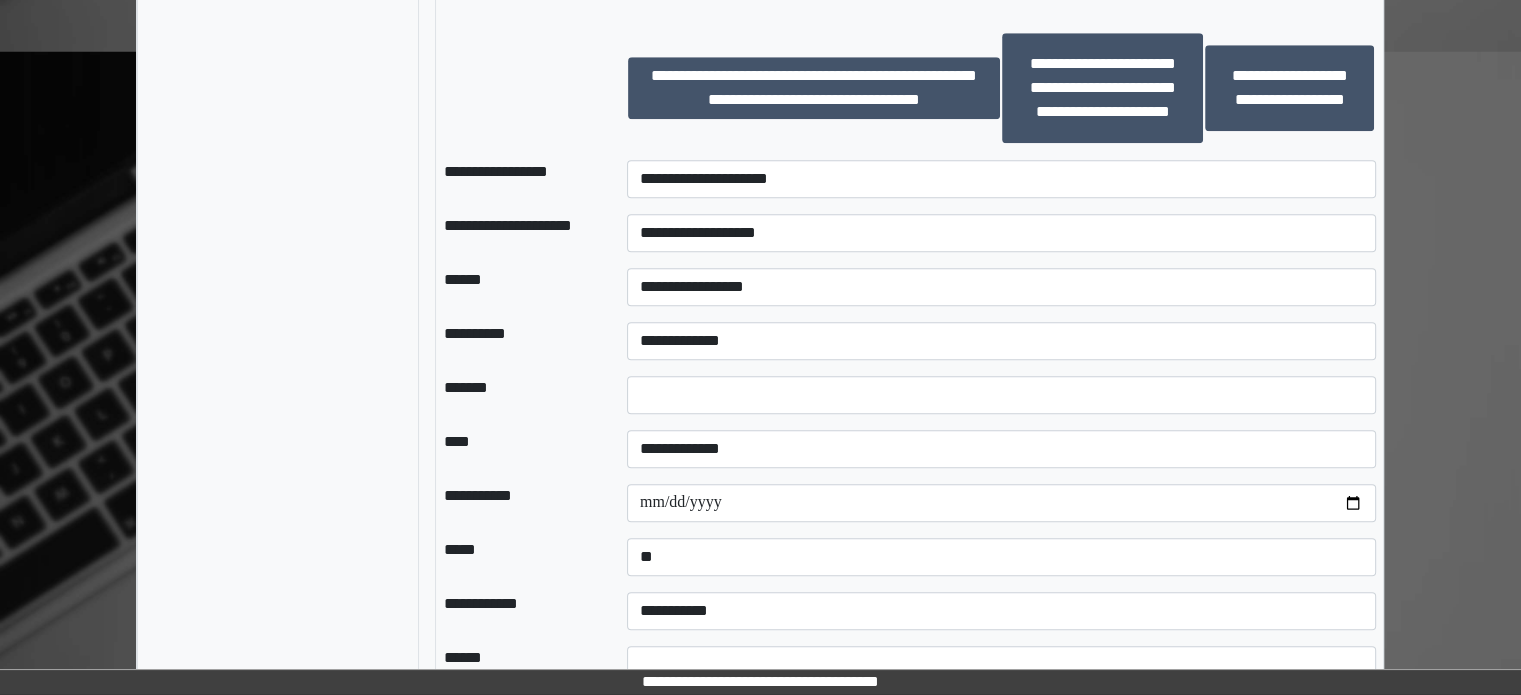 scroll, scrollTop: 1828, scrollLeft: 0, axis: vertical 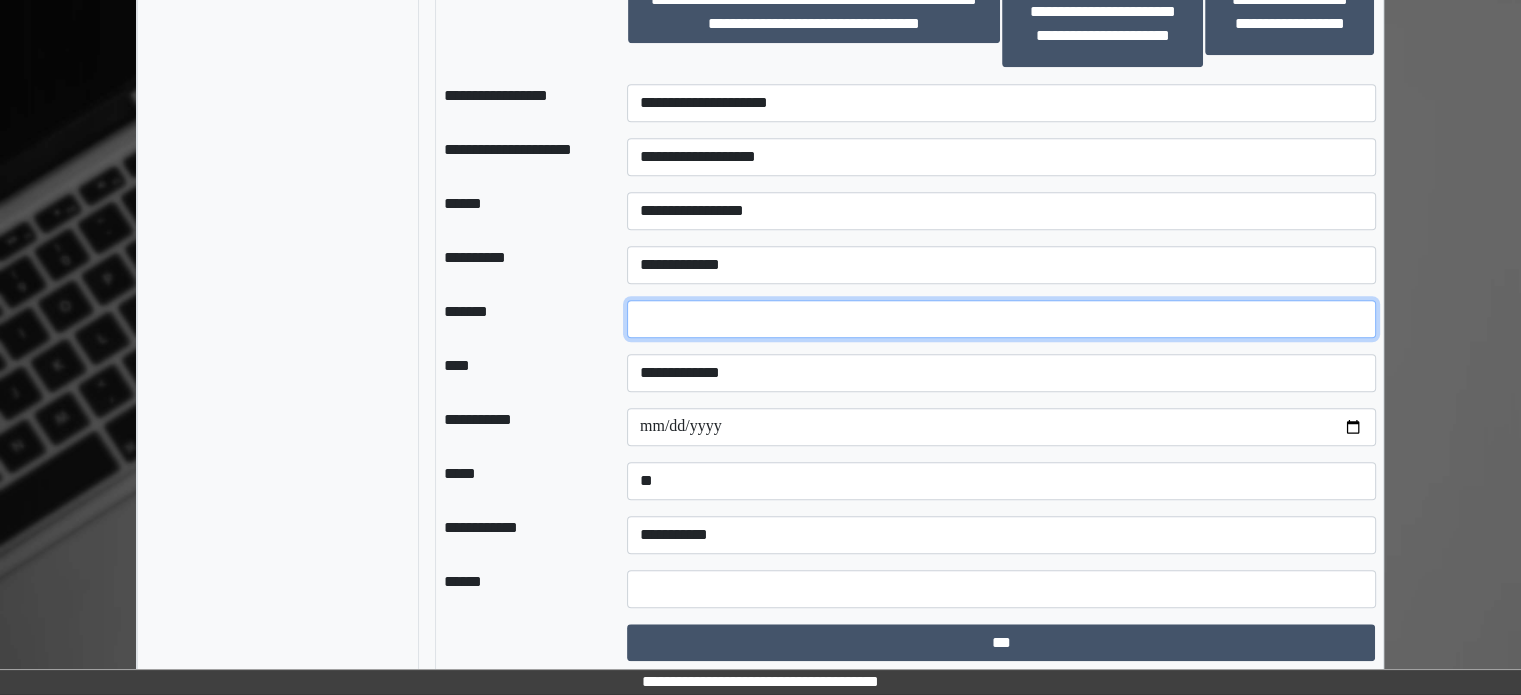 click at bounding box center [1001, 319] 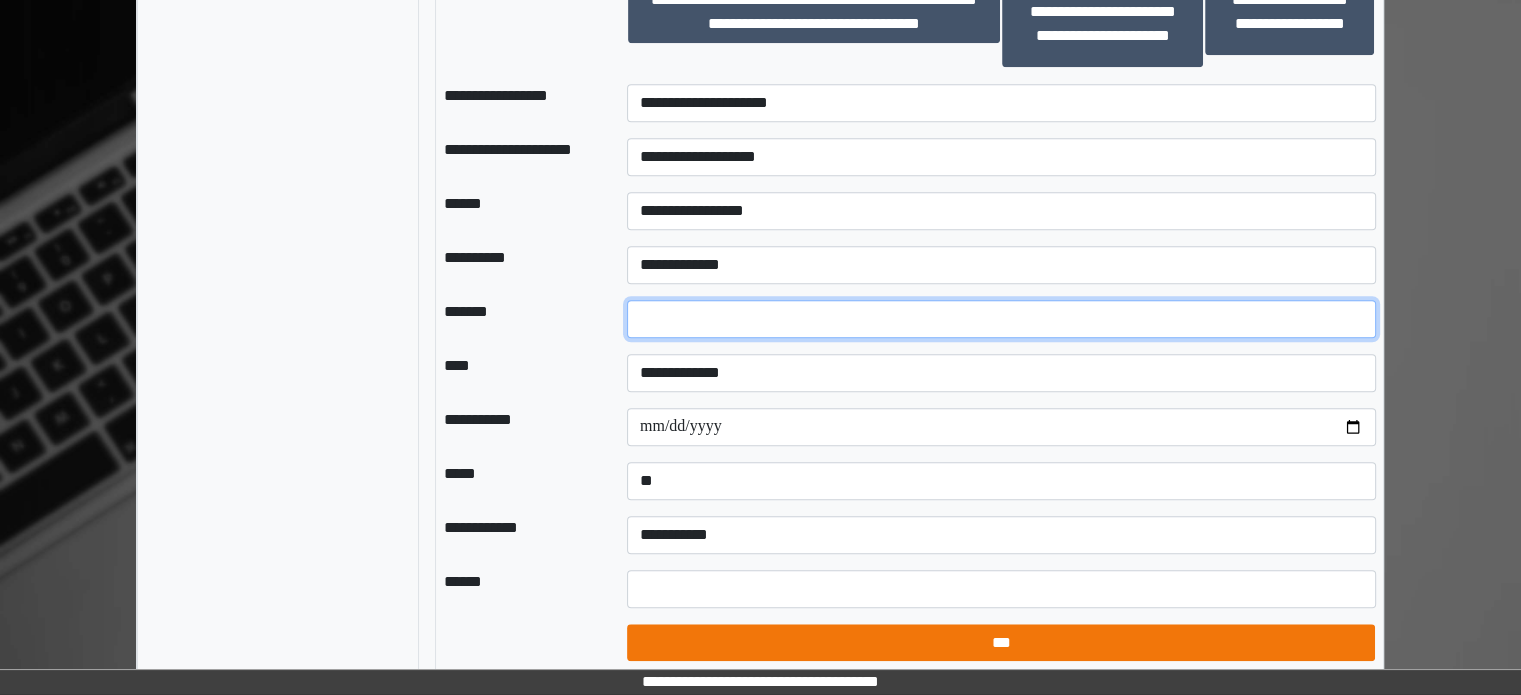 type on "**" 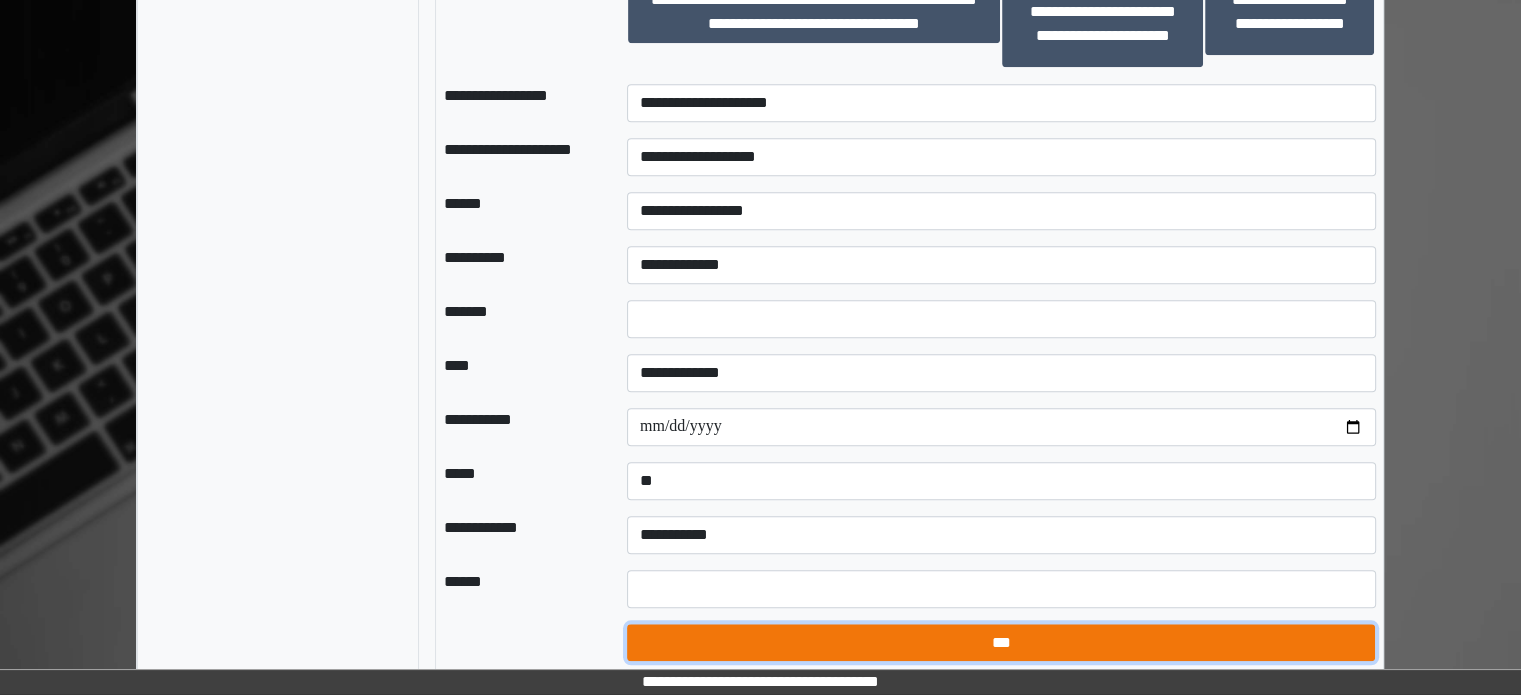 click on "***" at bounding box center (1001, 643) 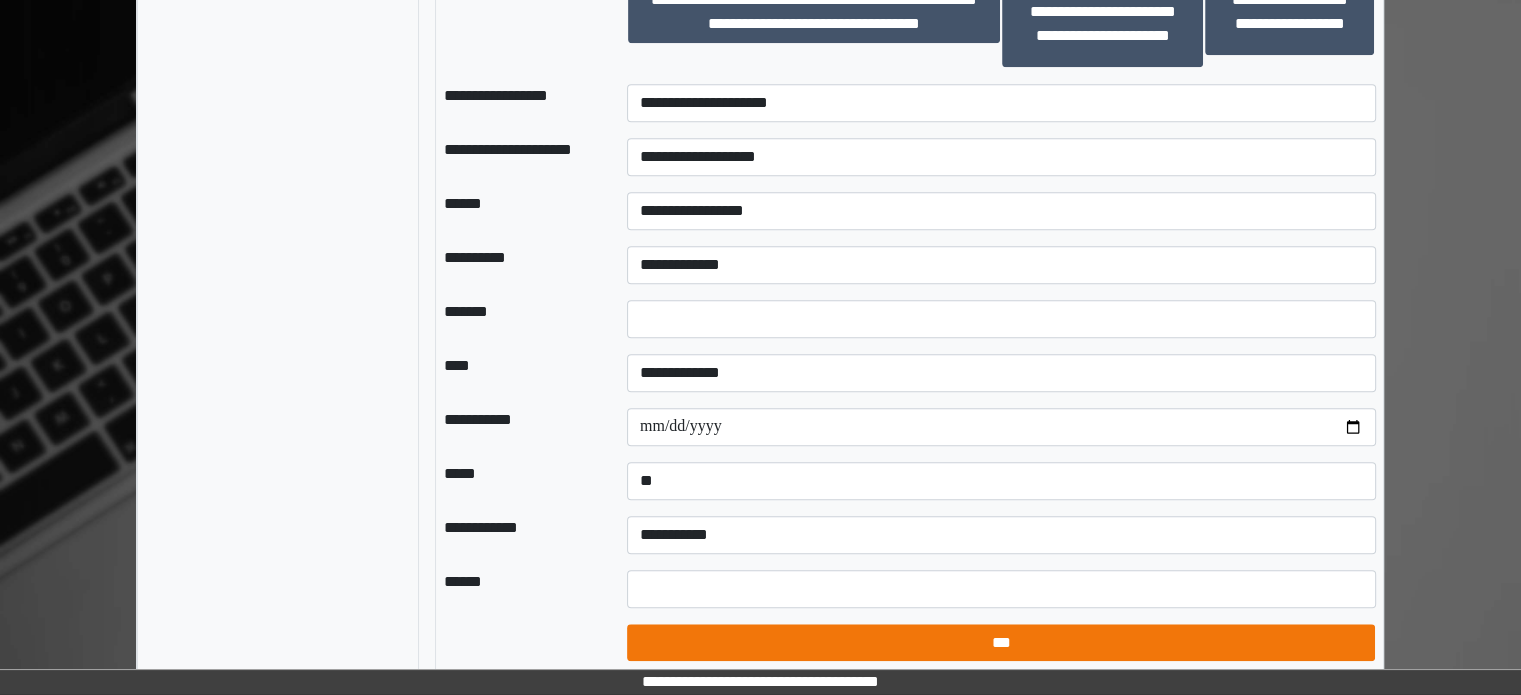 select on "*" 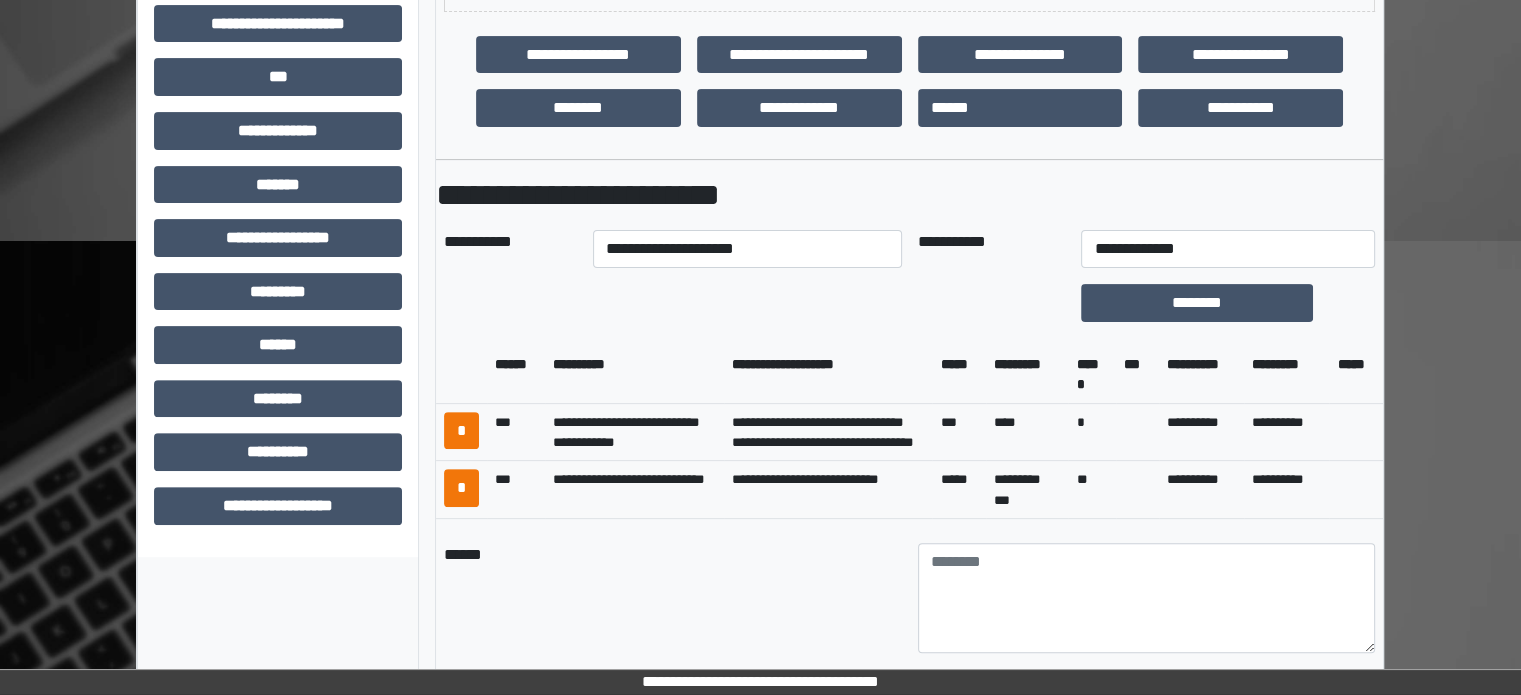 scroll, scrollTop: 594, scrollLeft: 0, axis: vertical 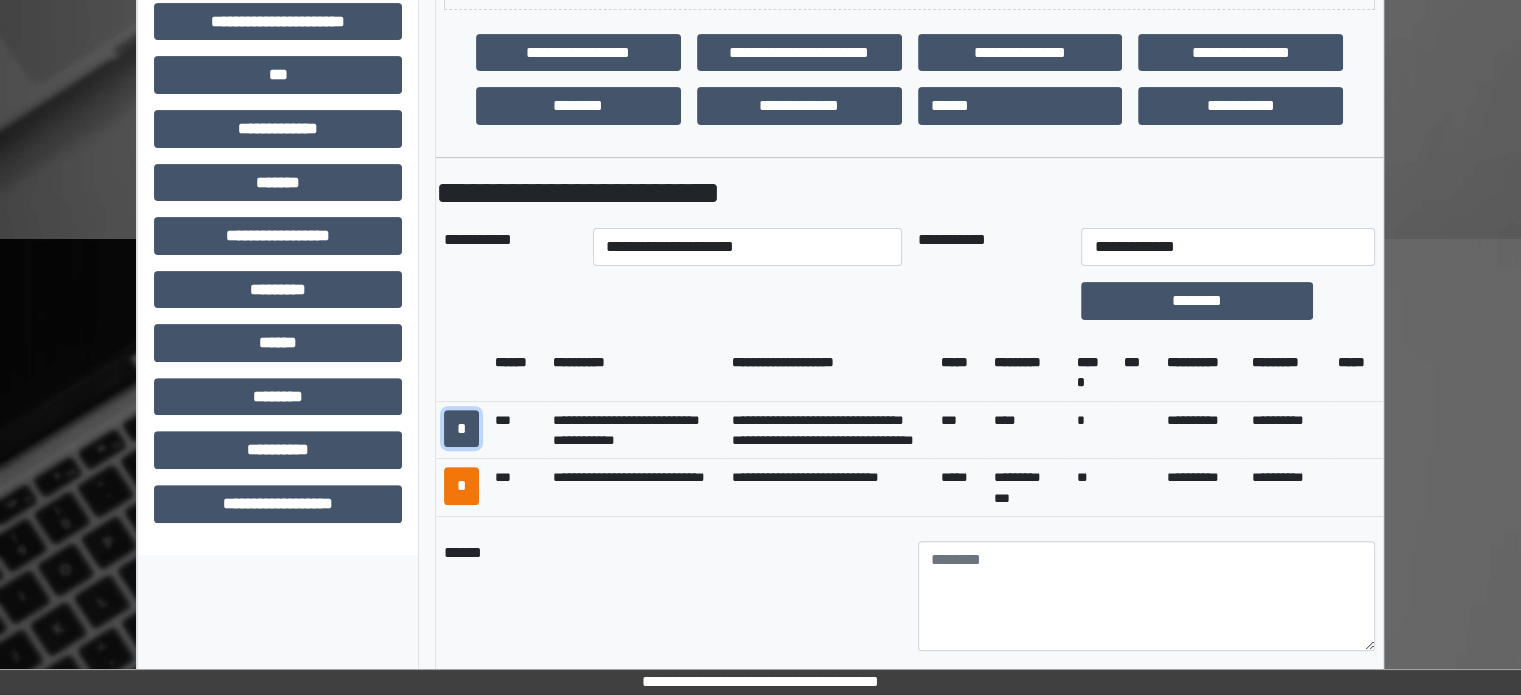 click on "*" at bounding box center (461, 429) 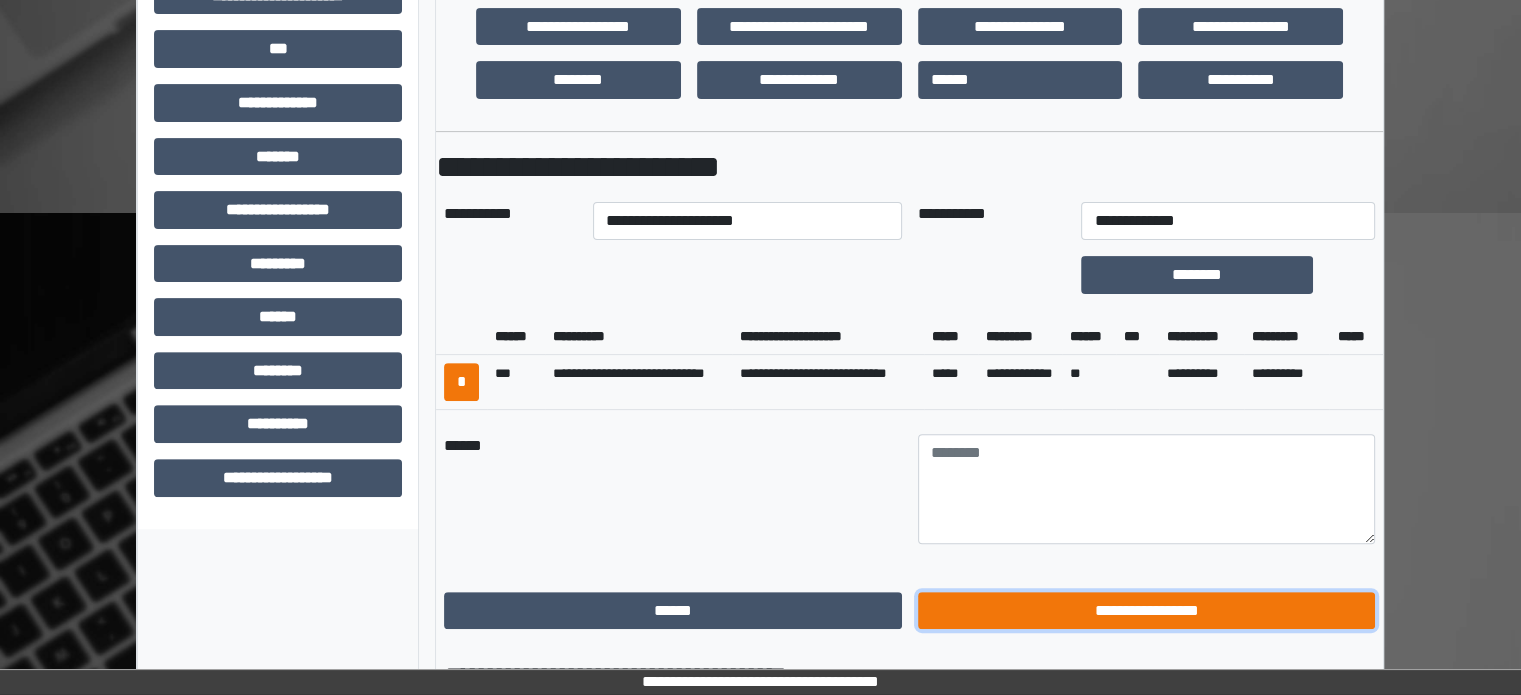 click on "**********" at bounding box center [1147, 611] 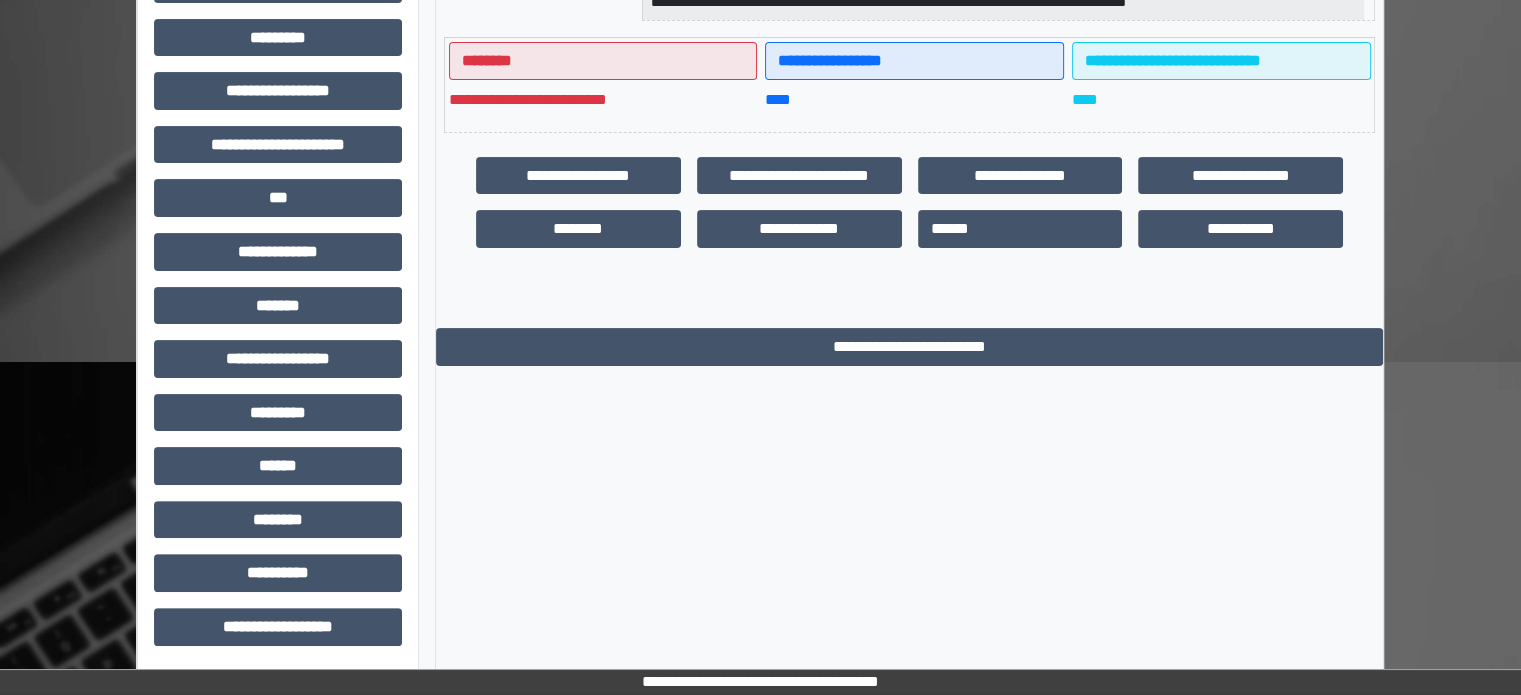 scroll, scrollTop: 471, scrollLeft: 0, axis: vertical 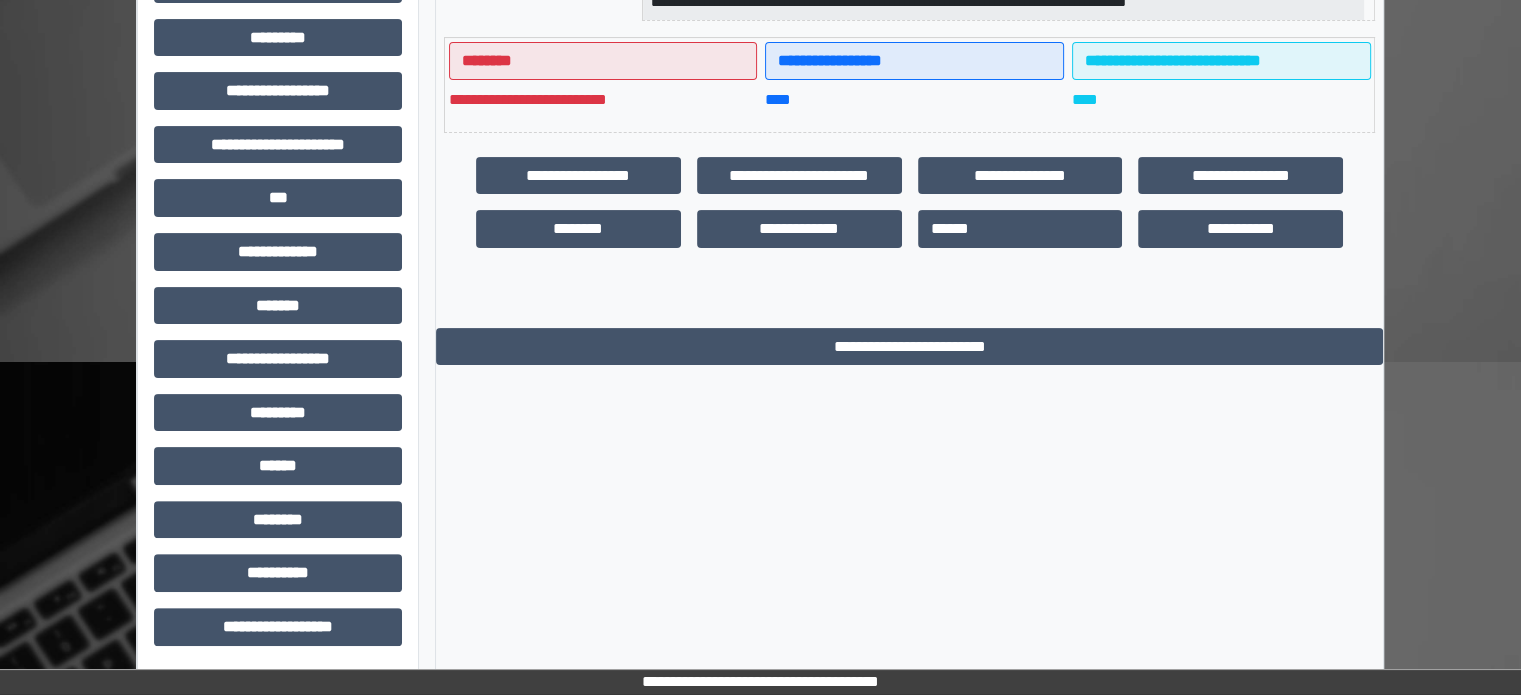 click on "**********" at bounding box center (909, 152) 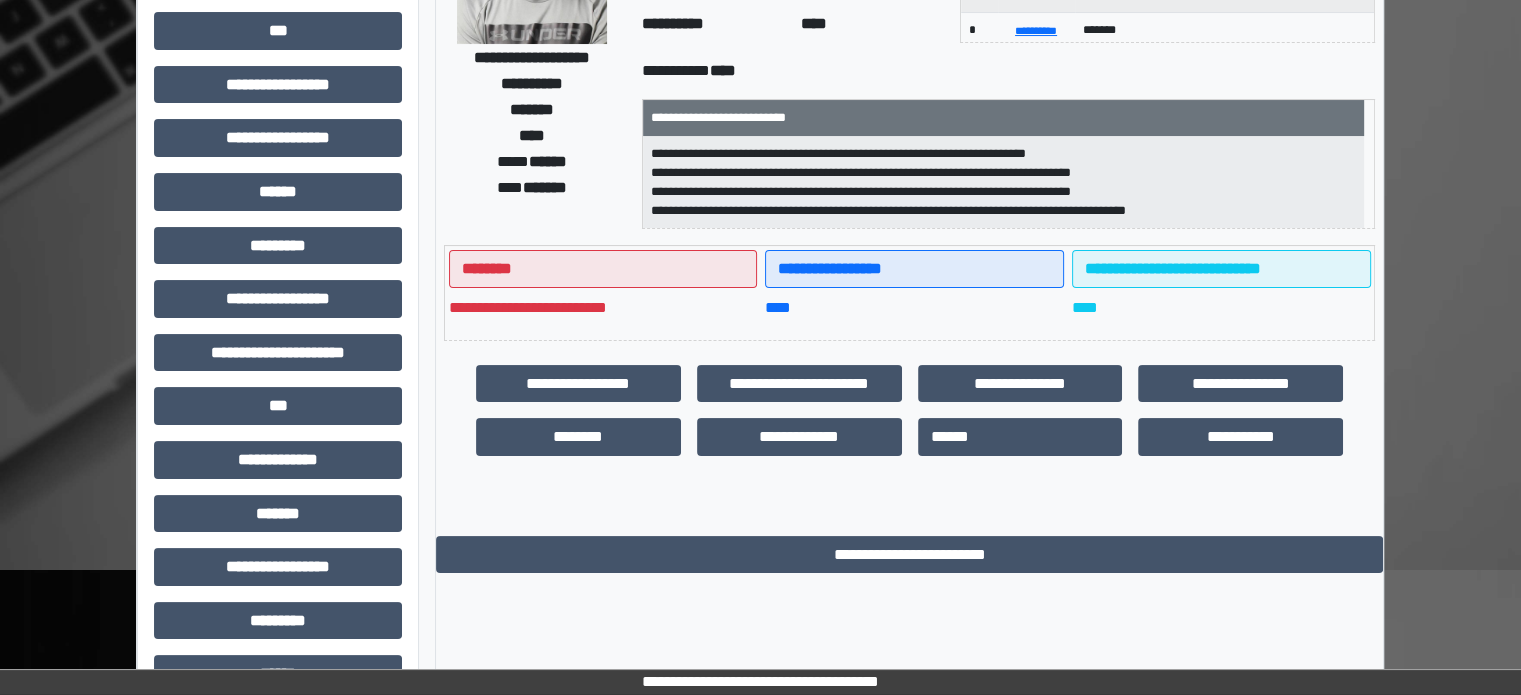 scroll, scrollTop: 0, scrollLeft: 0, axis: both 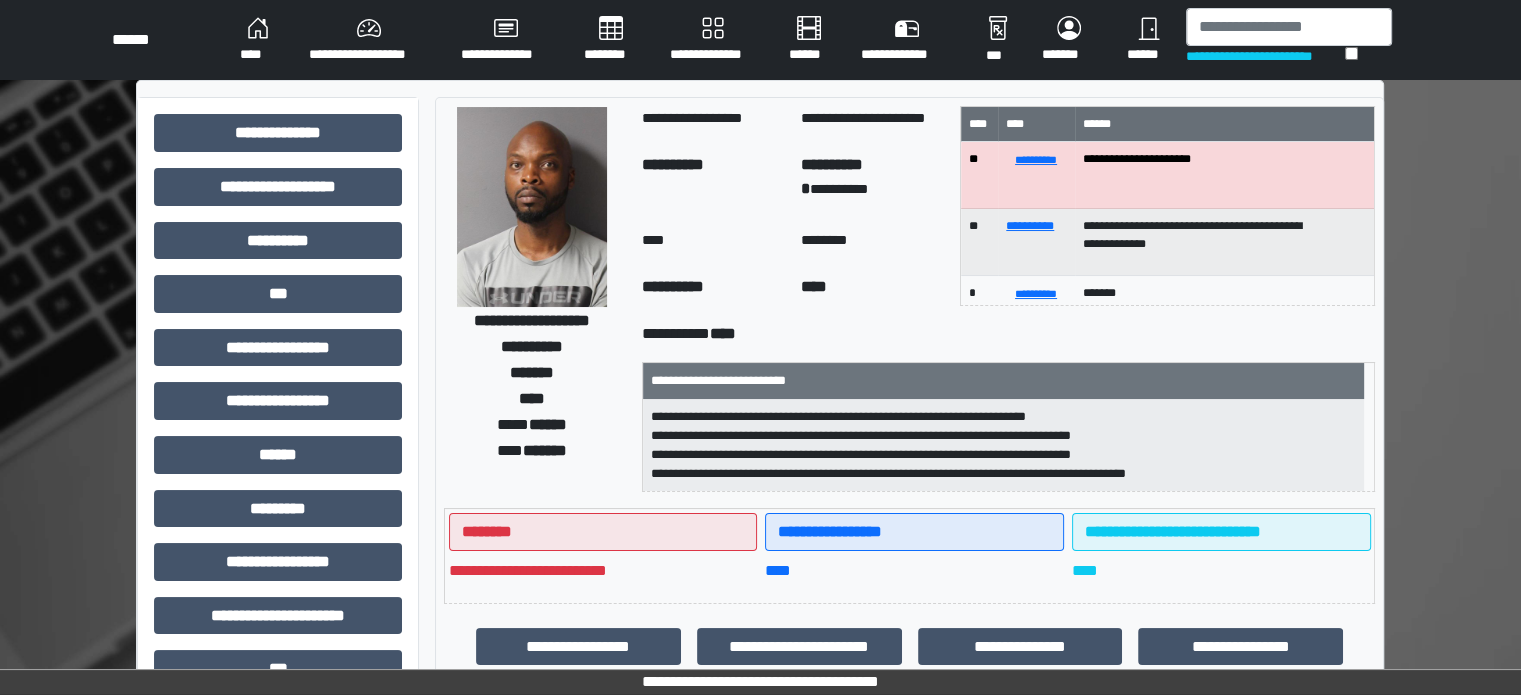 click on "****" at bounding box center (258, 40) 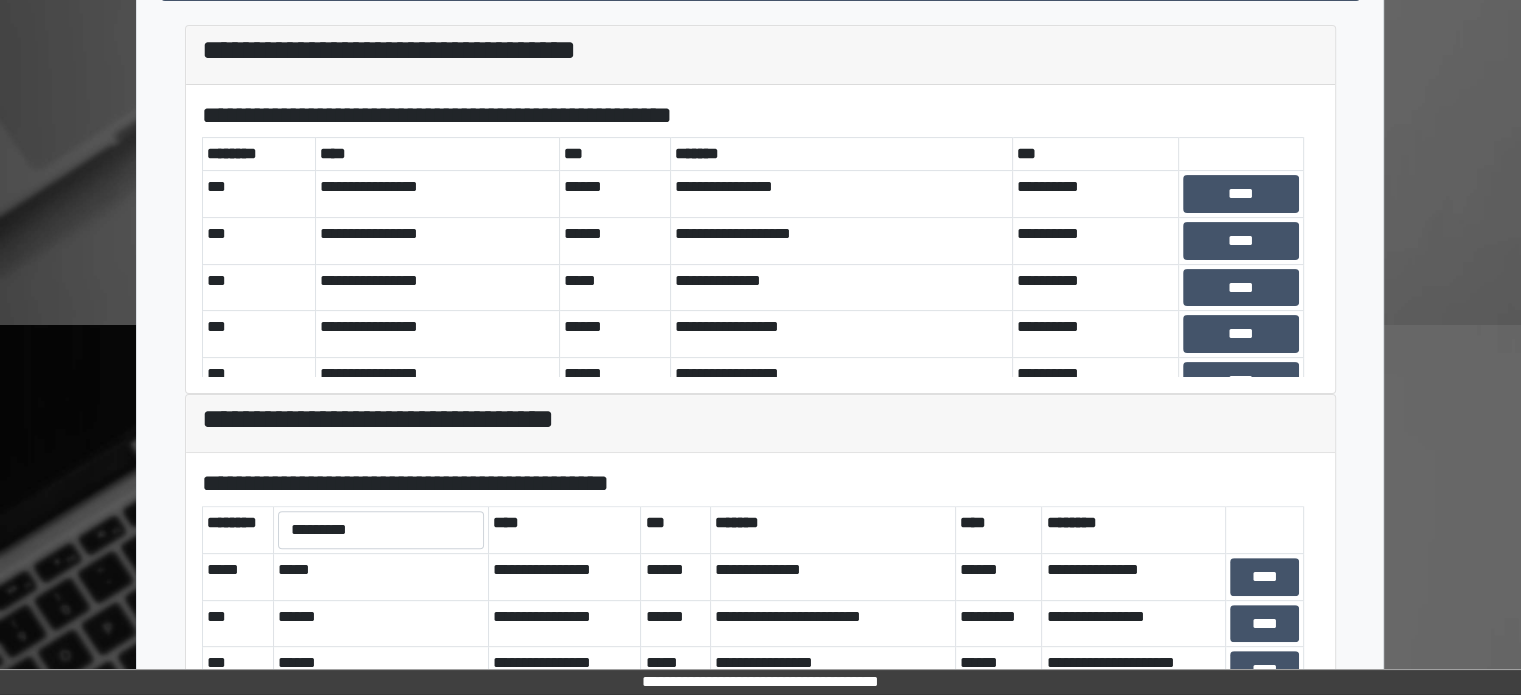 scroll, scrollTop: 616, scrollLeft: 0, axis: vertical 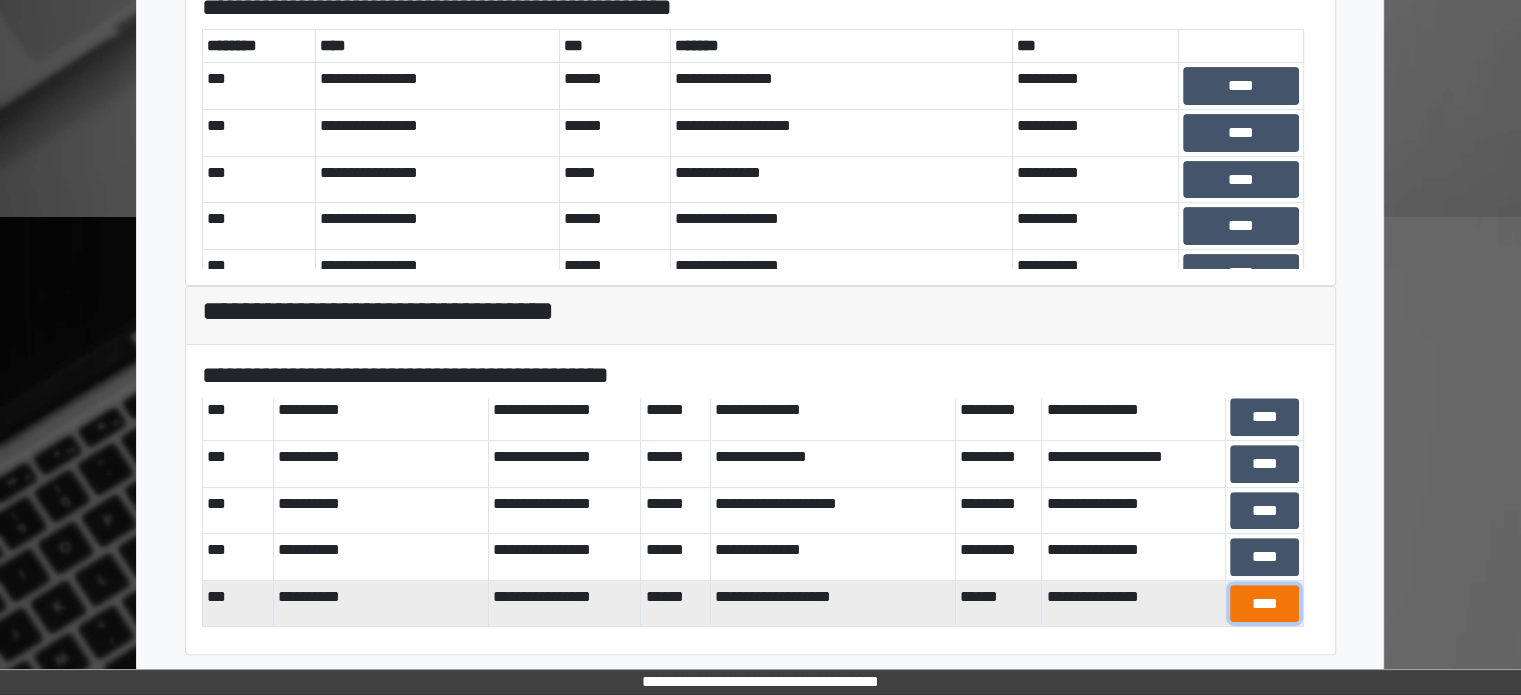 click on "****" at bounding box center (1265, 604) 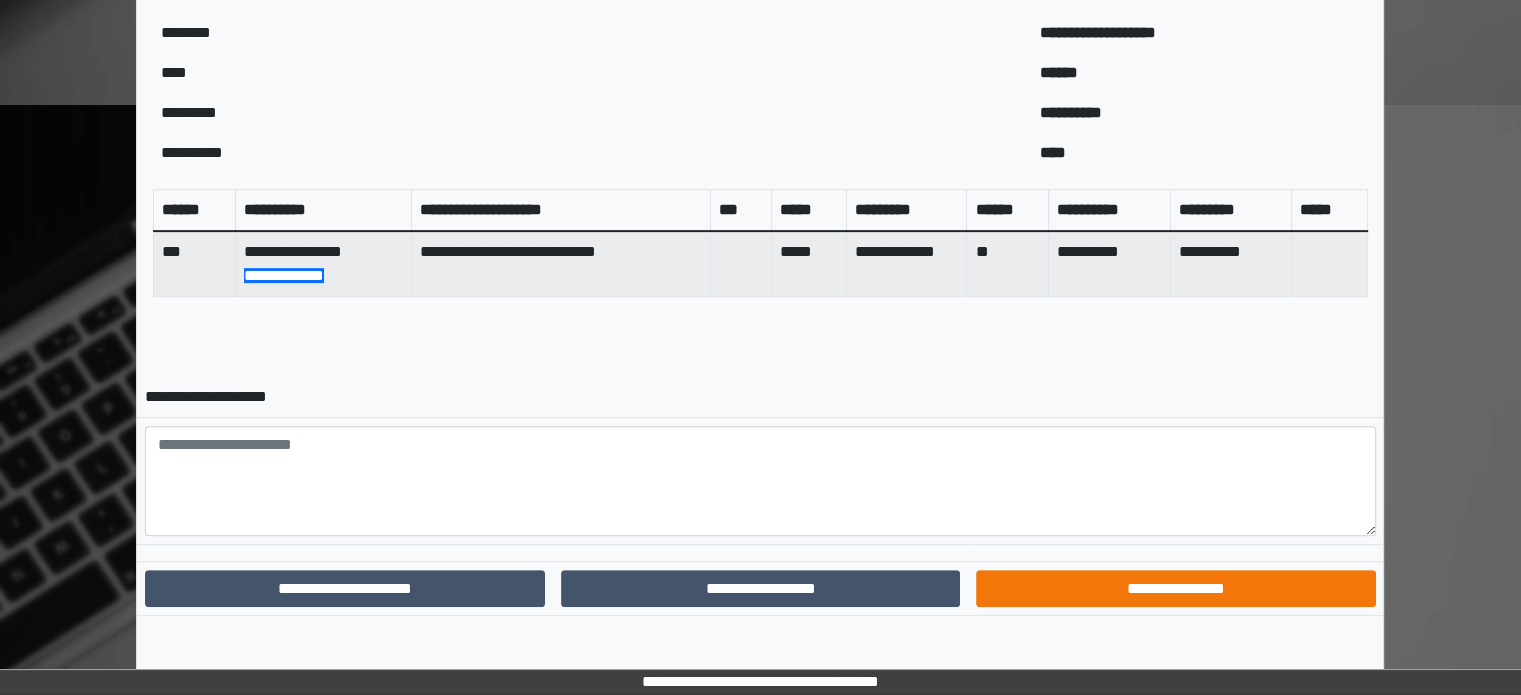 scroll, scrollTop: 728, scrollLeft: 0, axis: vertical 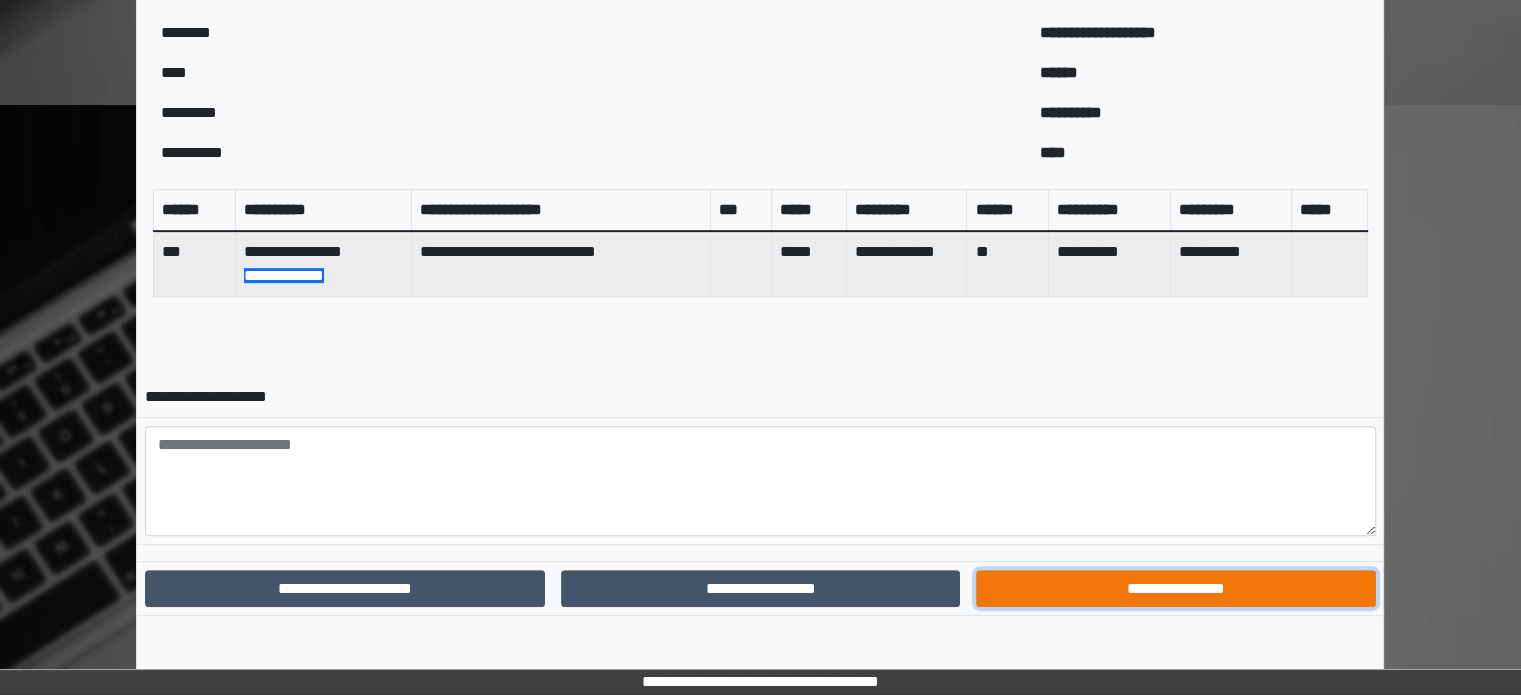 click on "**********" at bounding box center (1175, 589) 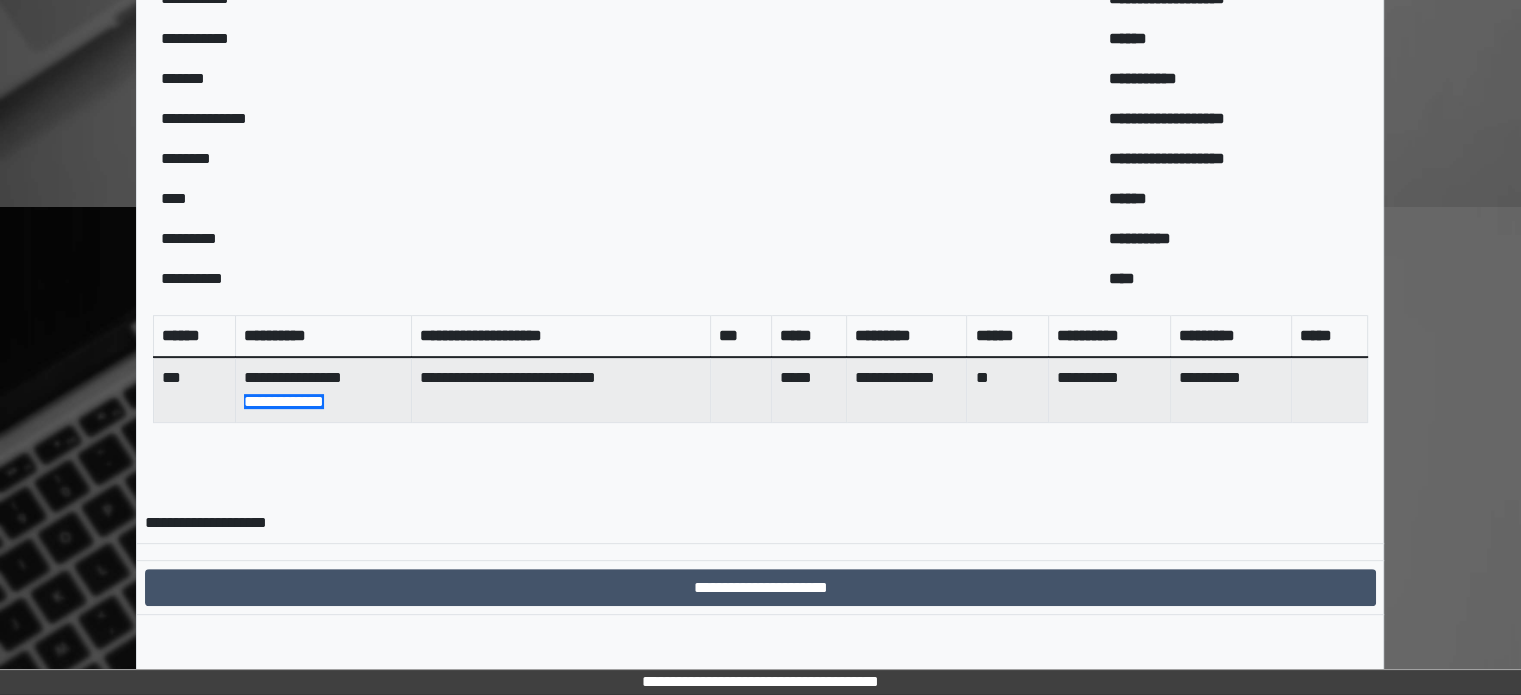 scroll, scrollTop: 626, scrollLeft: 0, axis: vertical 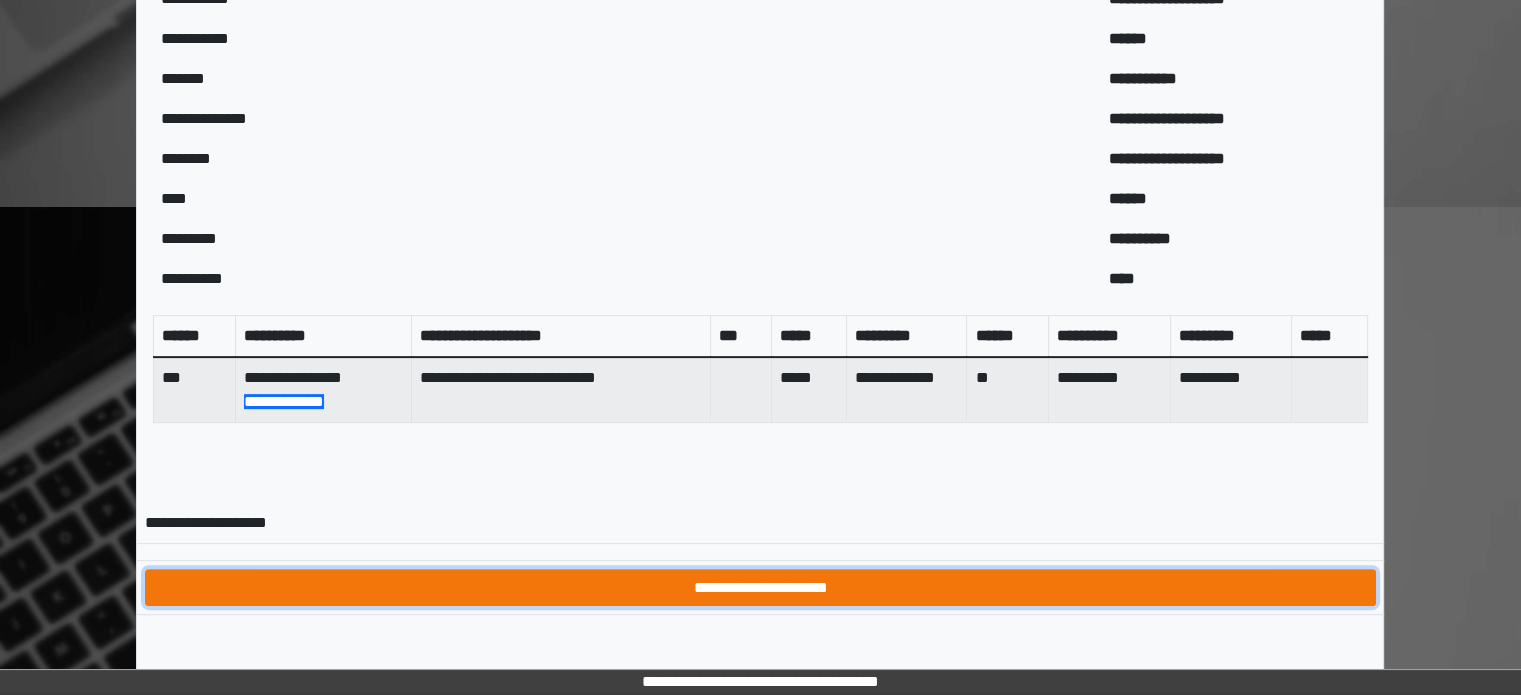 click on "**********" at bounding box center (760, 588) 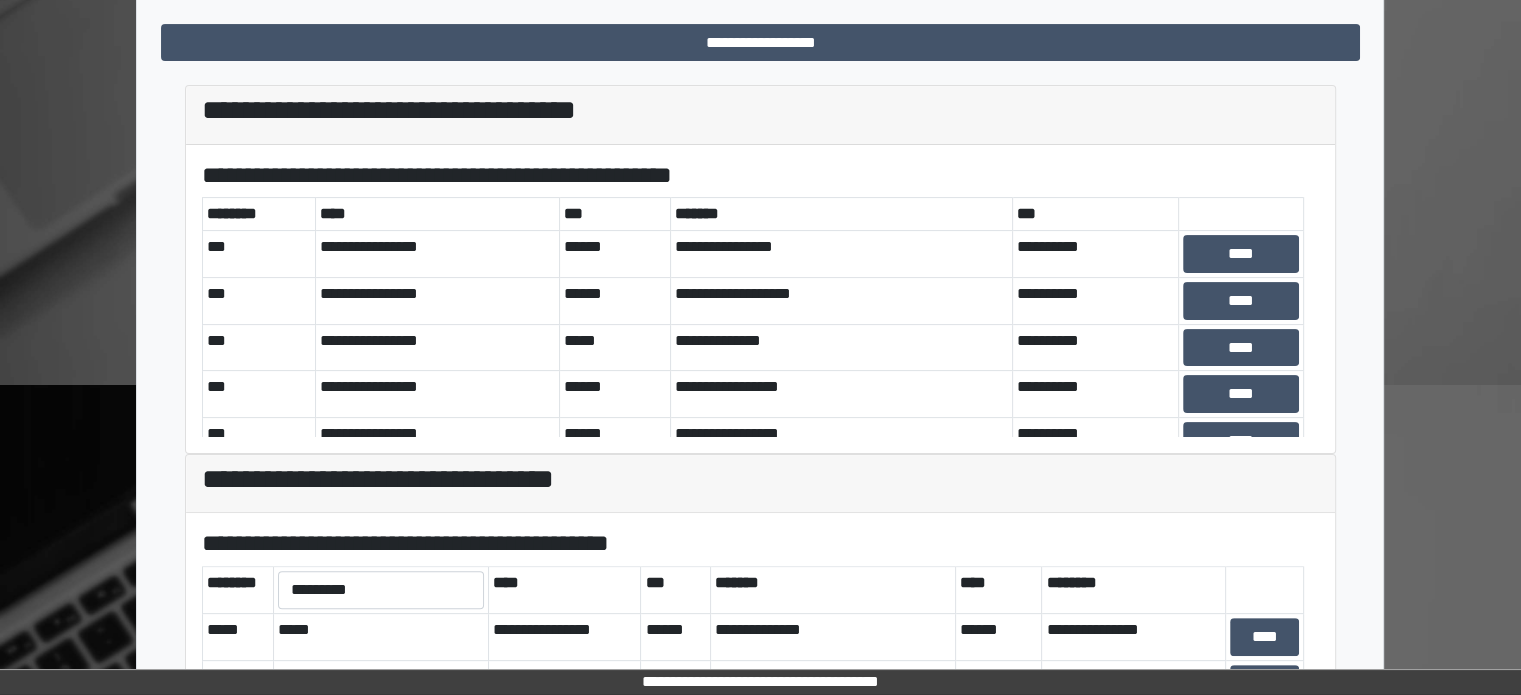 scroll, scrollTop: 616, scrollLeft: 0, axis: vertical 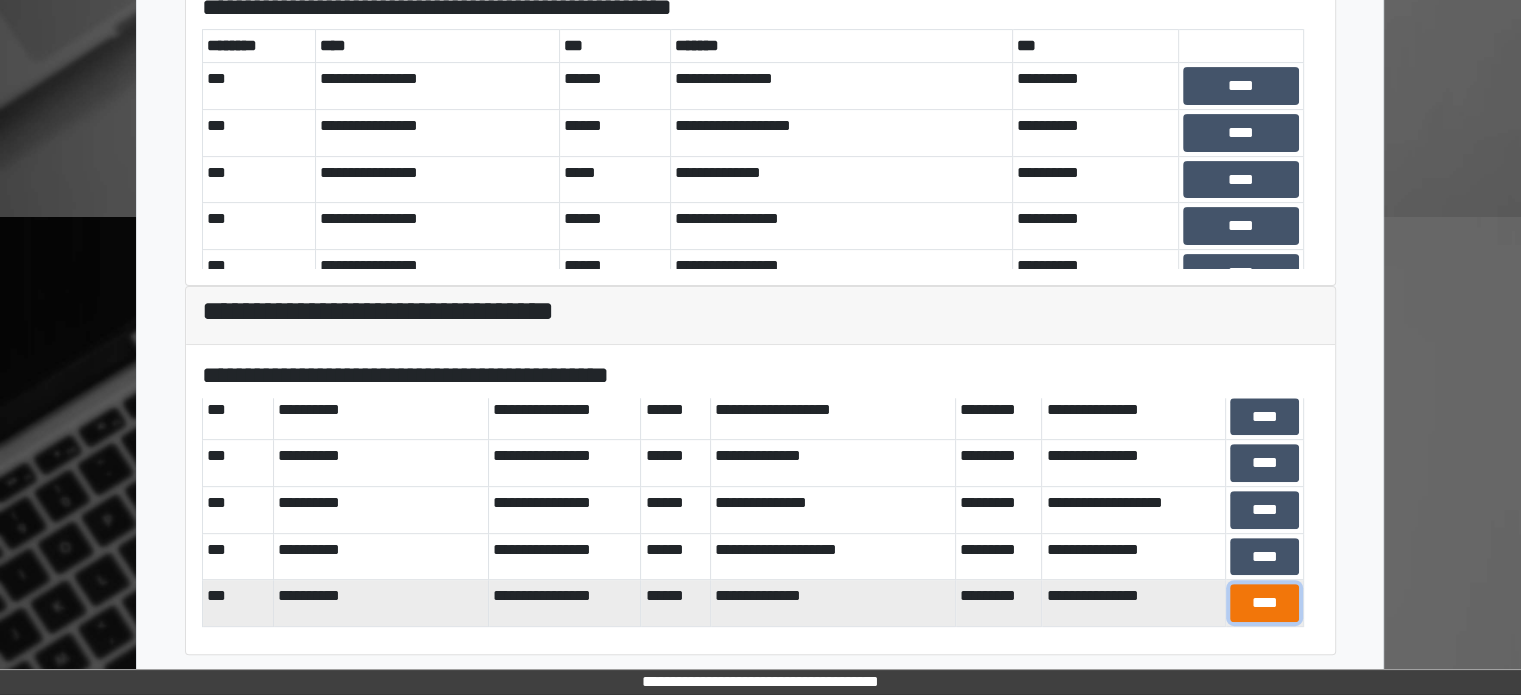 click on "****" at bounding box center [1265, 603] 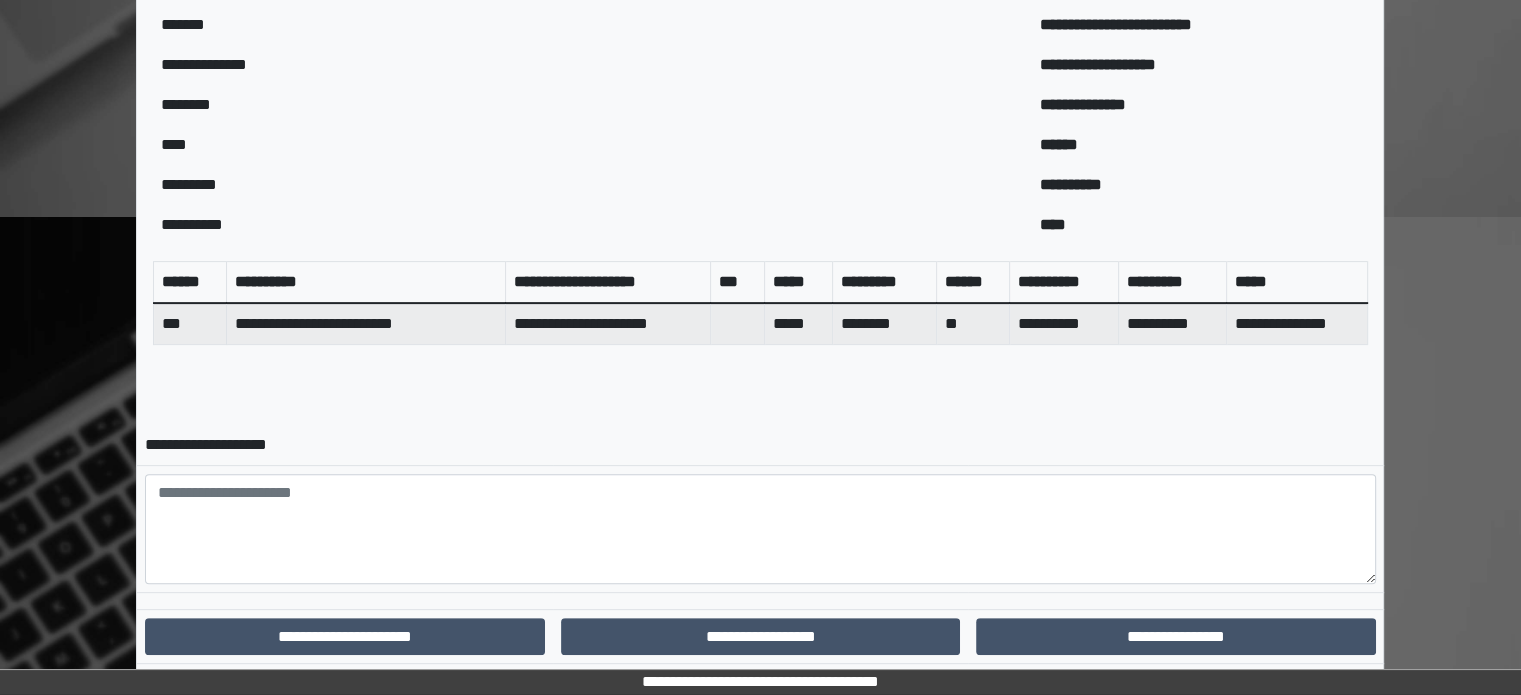 scroll, scrollTop: 664, scrollLeft: 0, axis: vertical 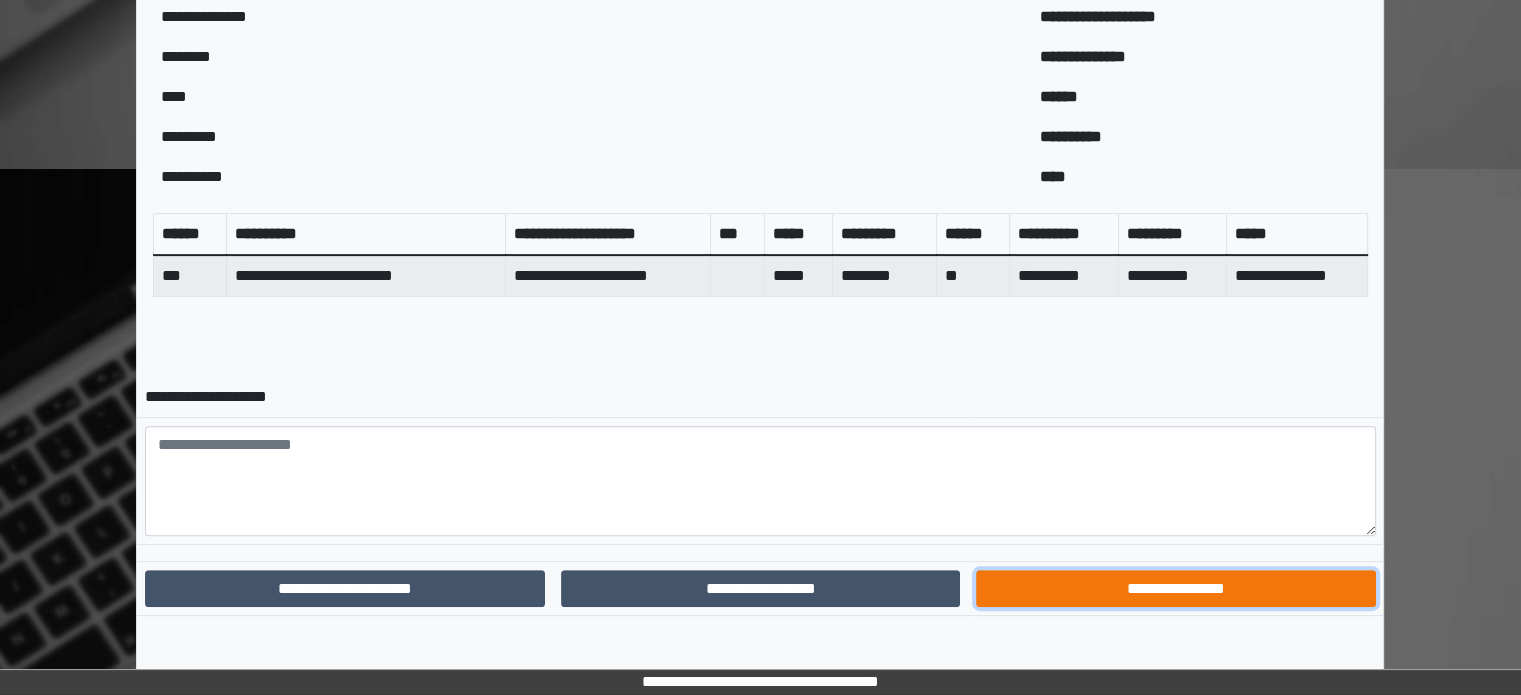 click on "**********" at bounding box center (1175, 589) 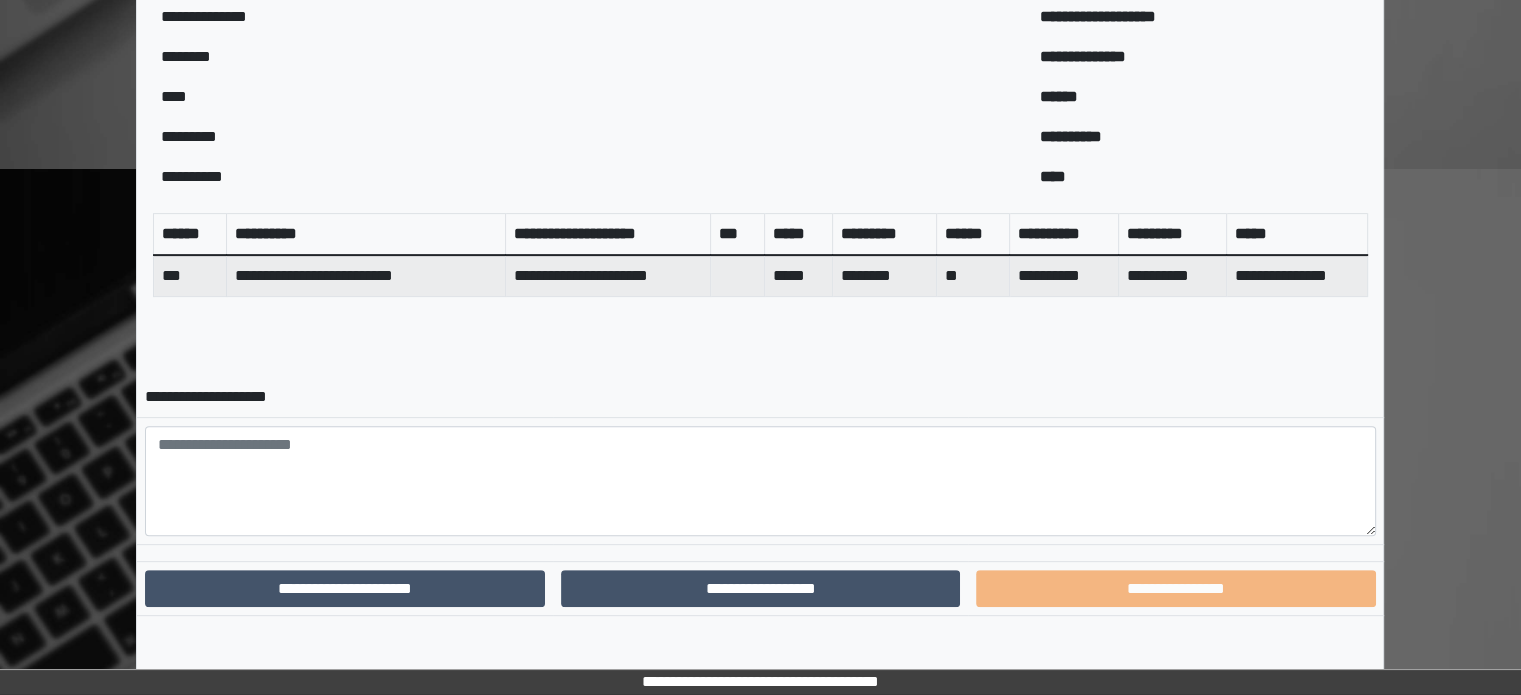 scroll, scrollTop: 562, scrollLeft: 0, axis: vertical 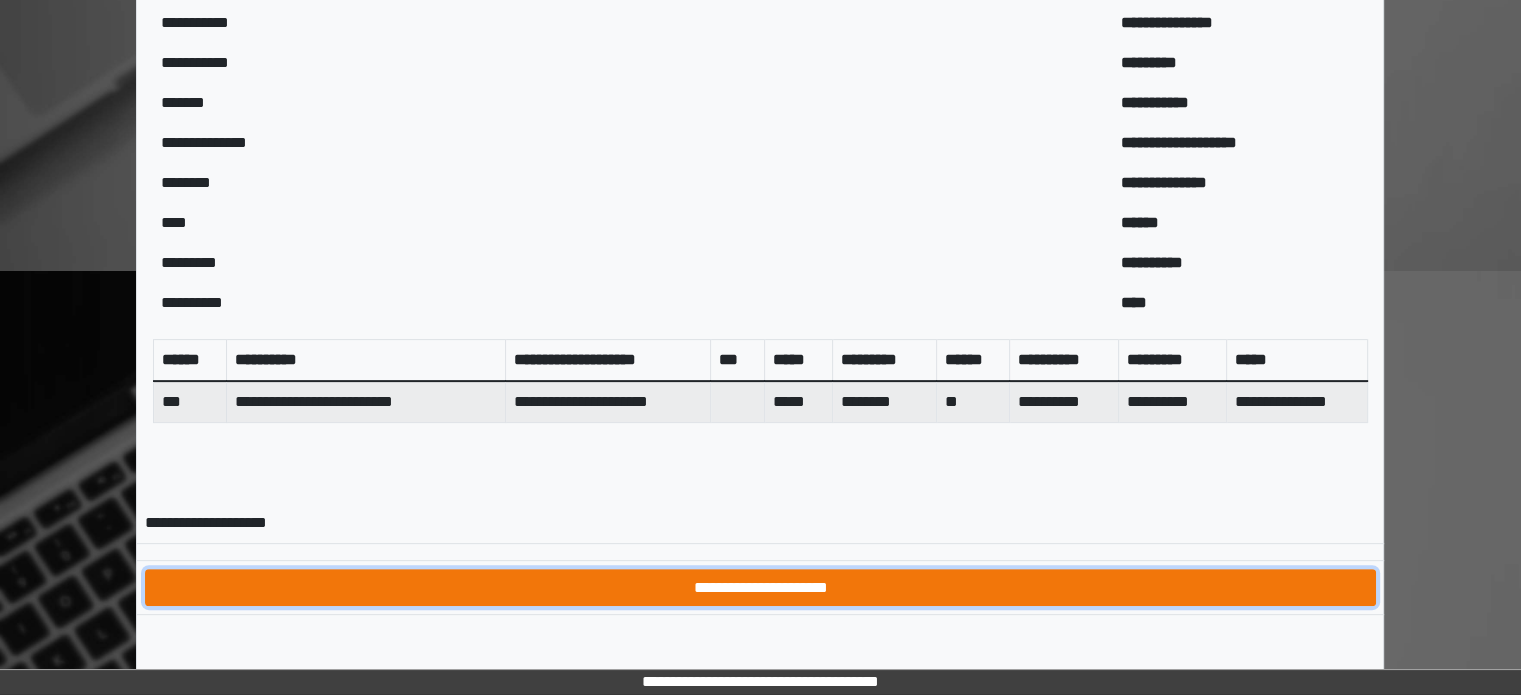 click on "**********" at bounding box center (760, 588) 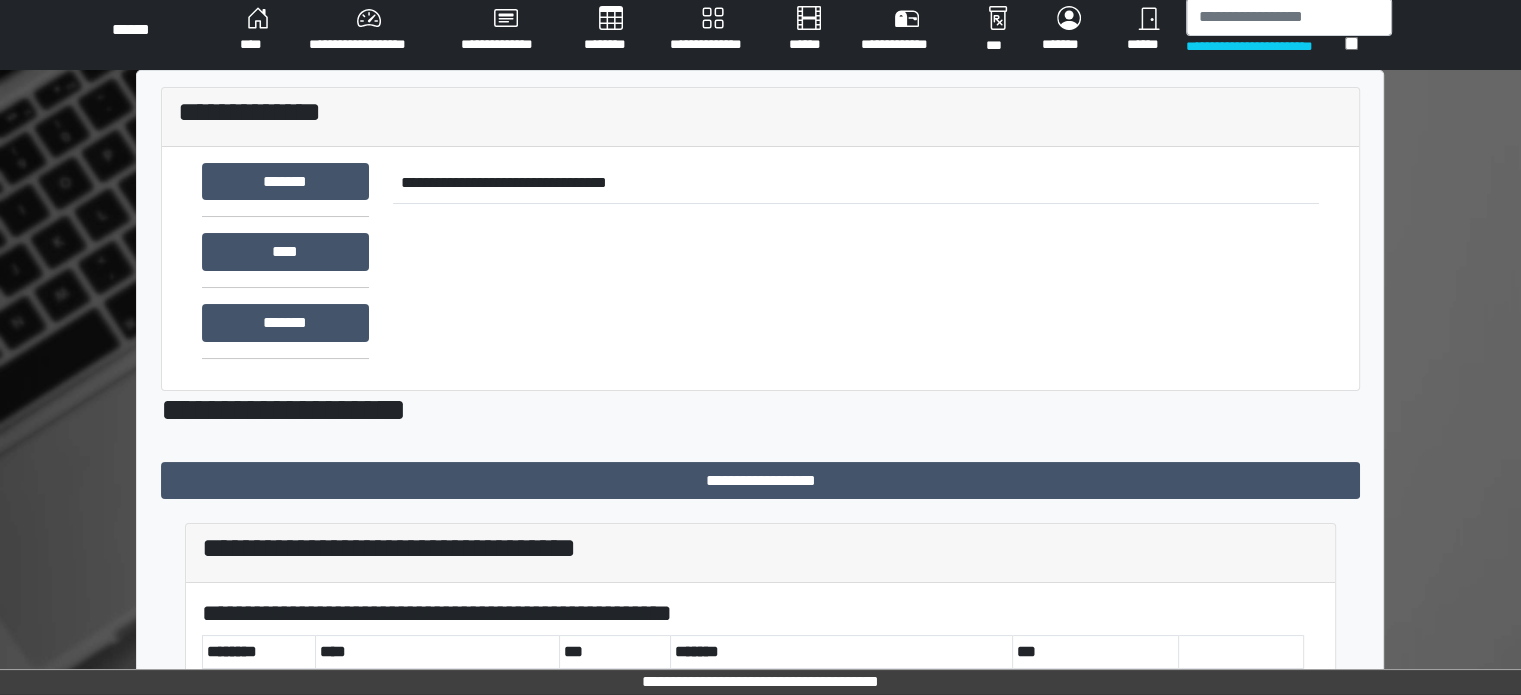 scroll, scrollTop: 0, scrollLeft: 0, axis: both 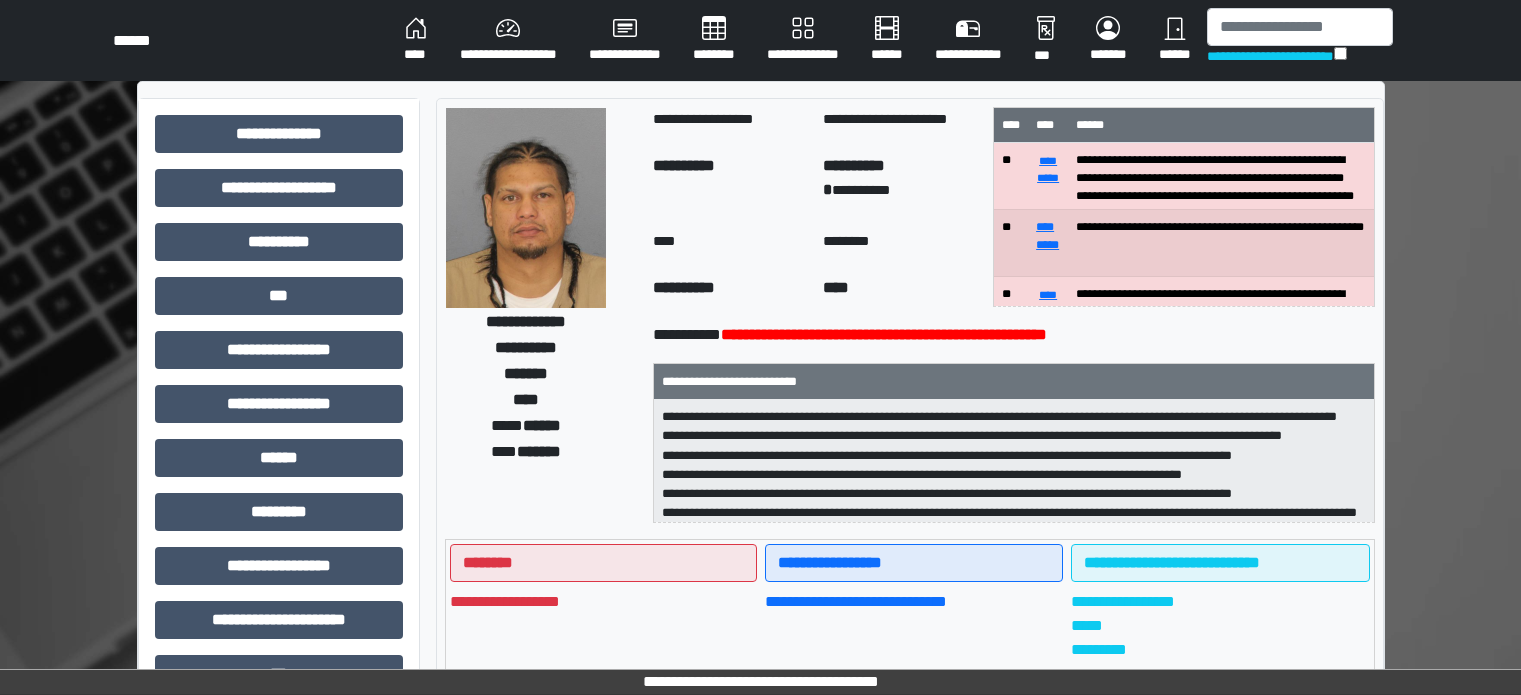 select on "********" 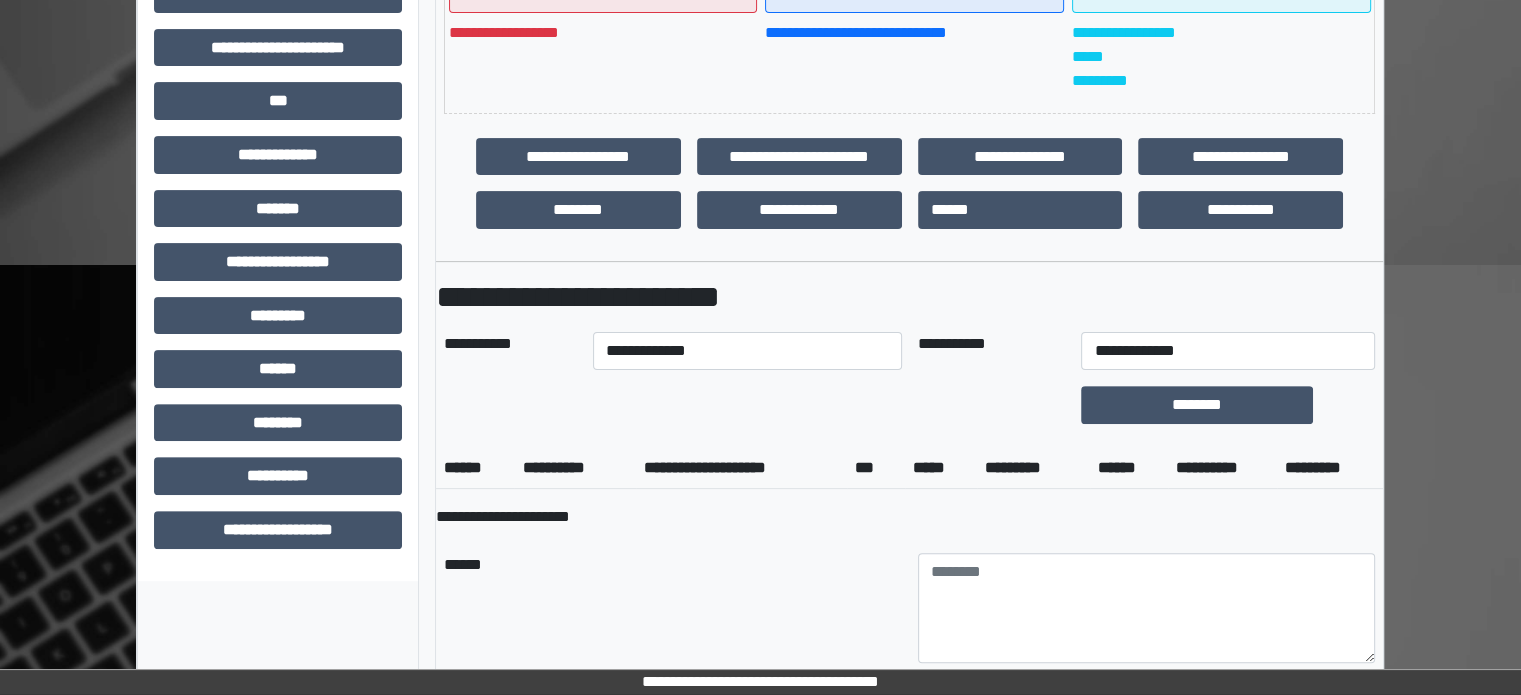 scroll, scrollTop: 587, scrollLeft: 0, axis: vertical 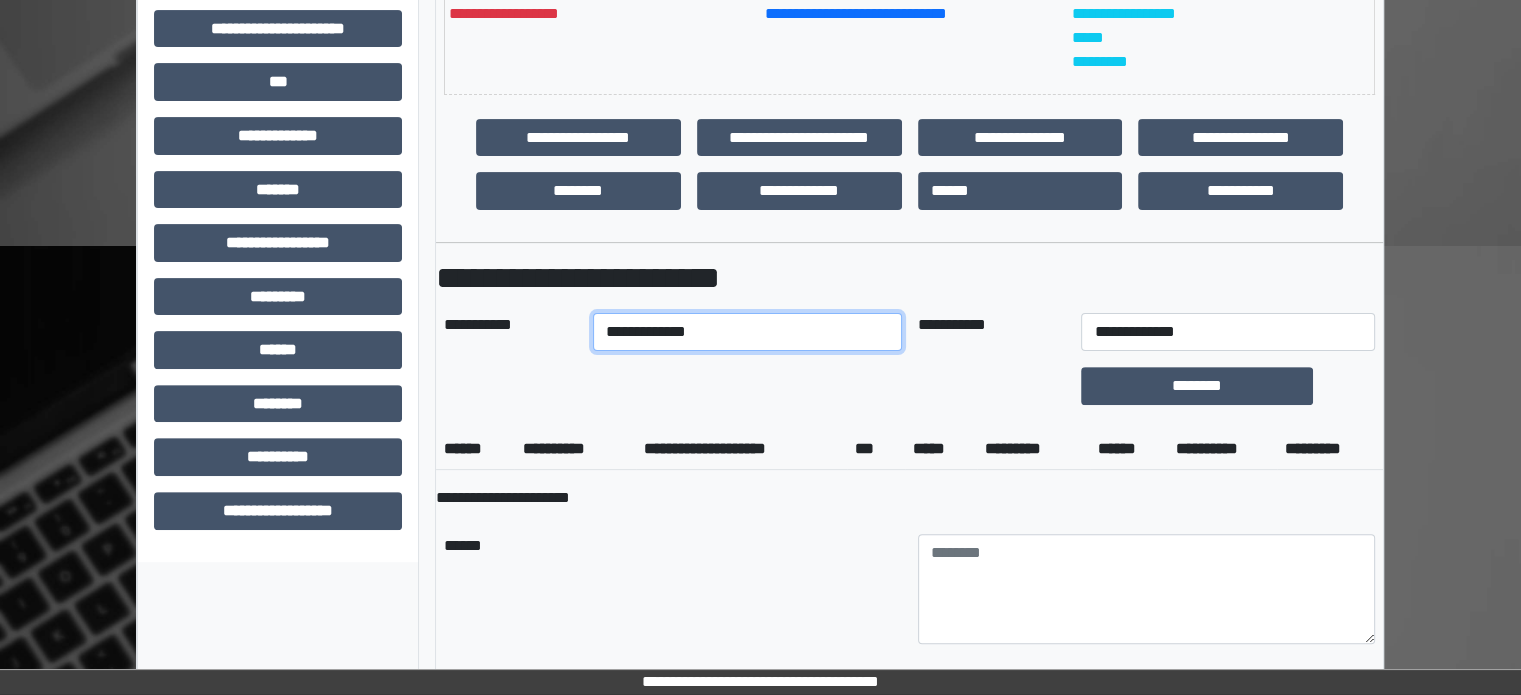 click on "**********" at bounding box center (747, 332) 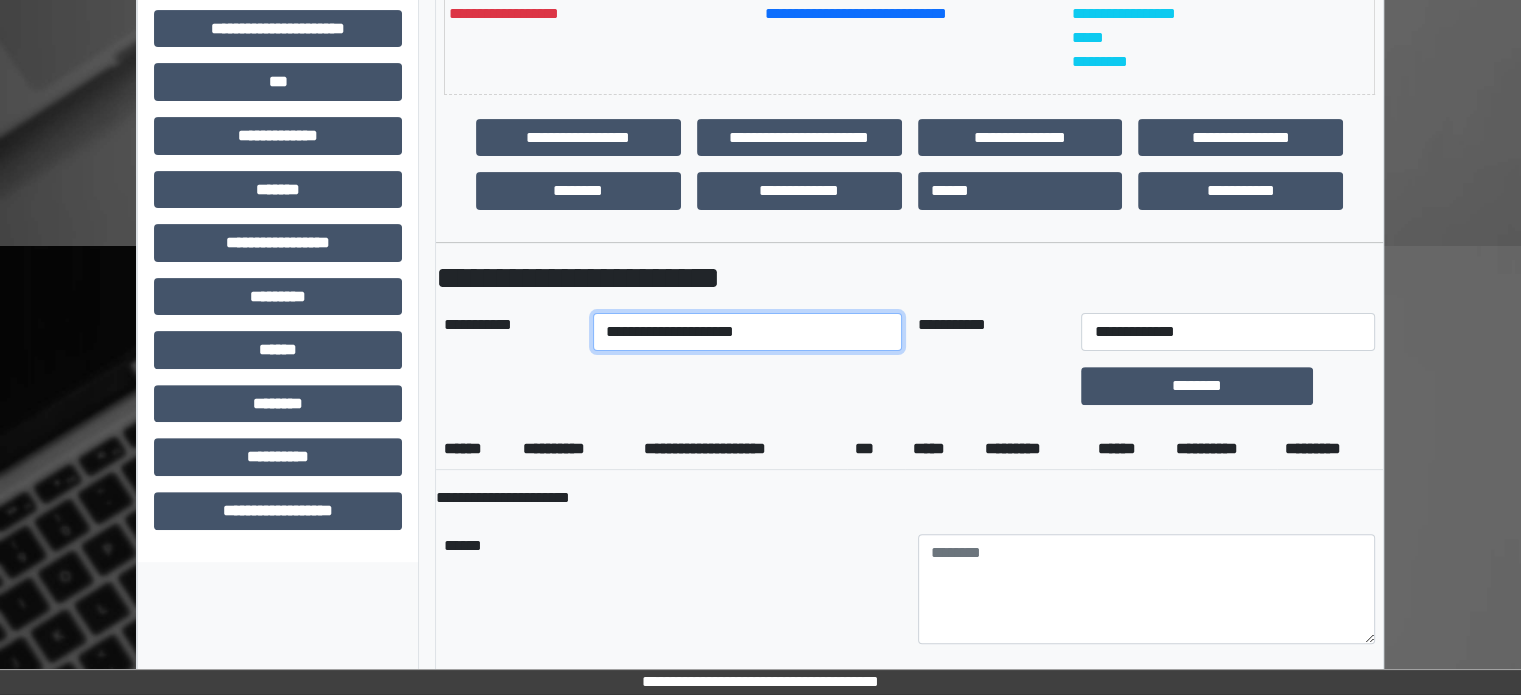click on "**********" at bounding box center (747, 332) 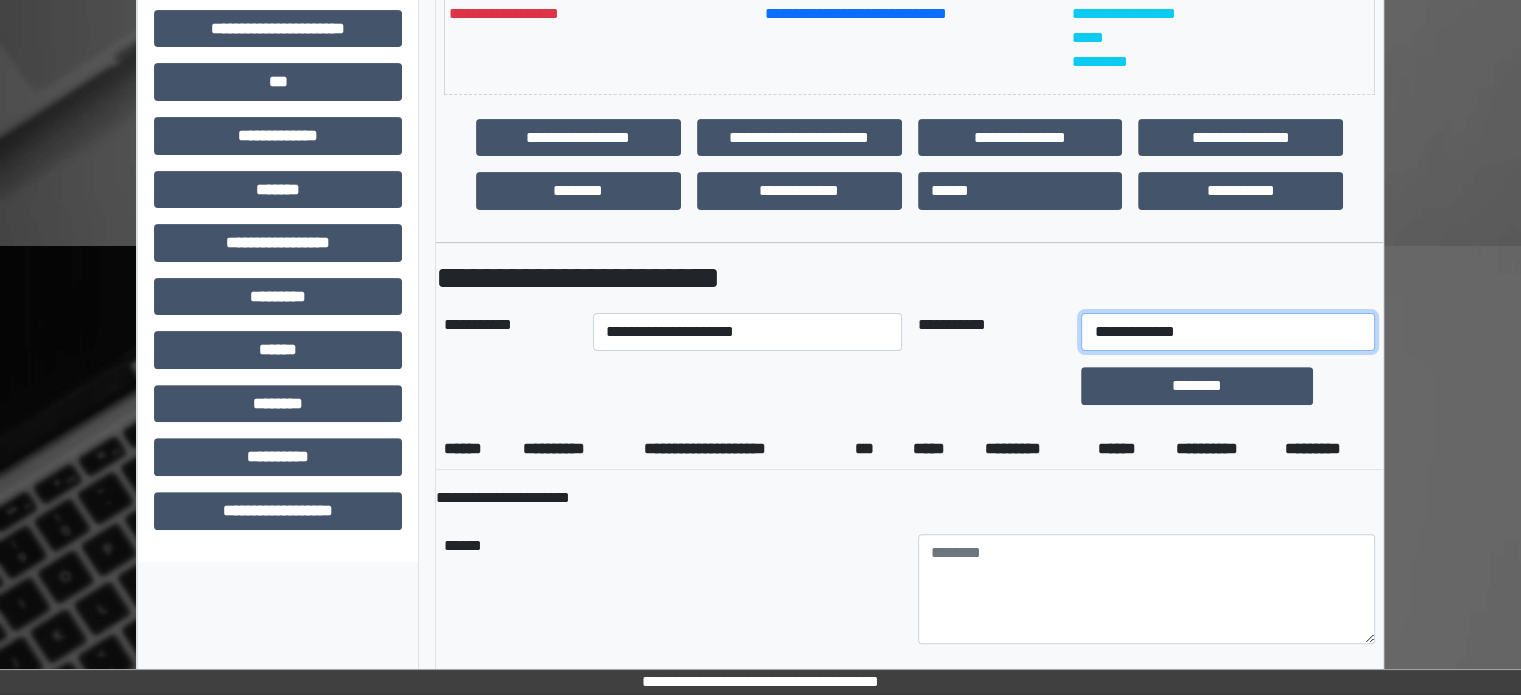 click on "**********" at bounding box center [1227, 332] 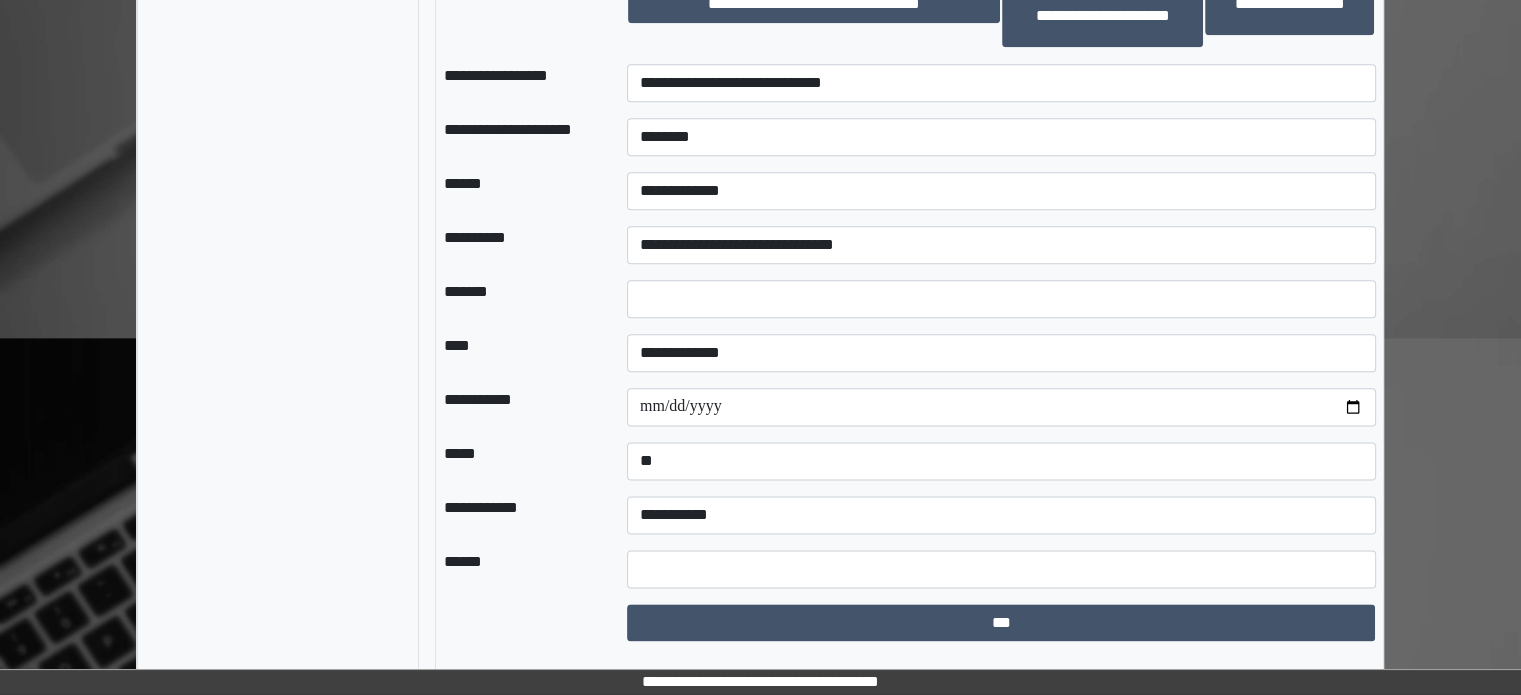 scroll, scrollTop: 2452, scrollLeft: 0, axis: vertical 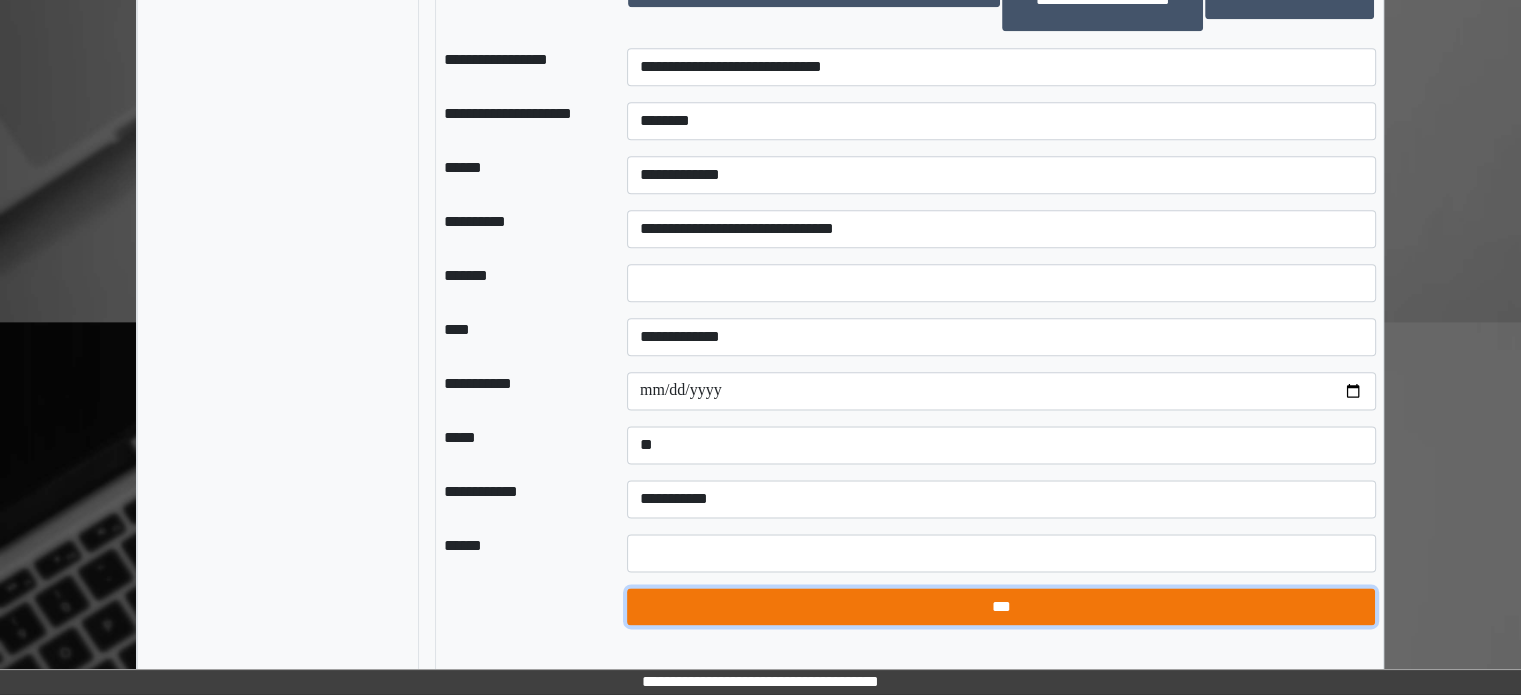 click on "***" at bounding box center (1001, 607) 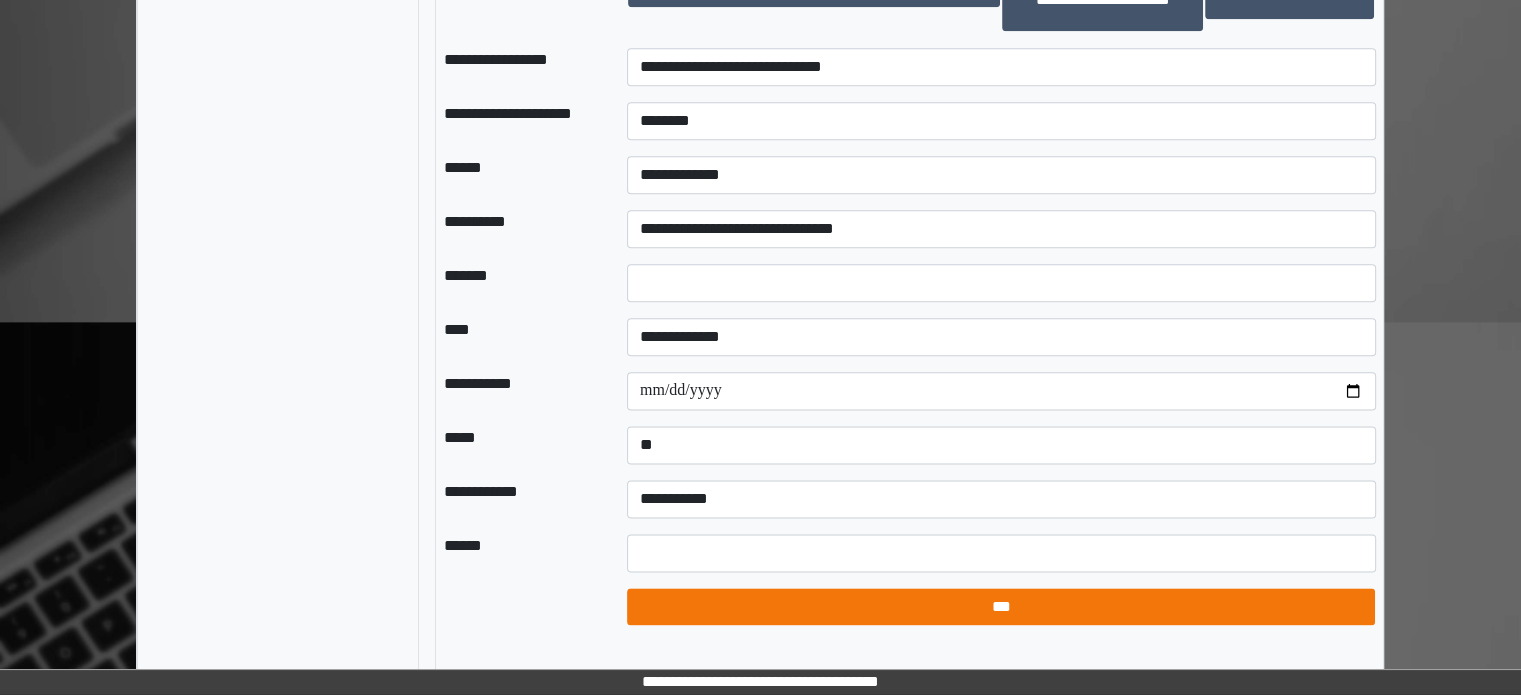 select on "*" 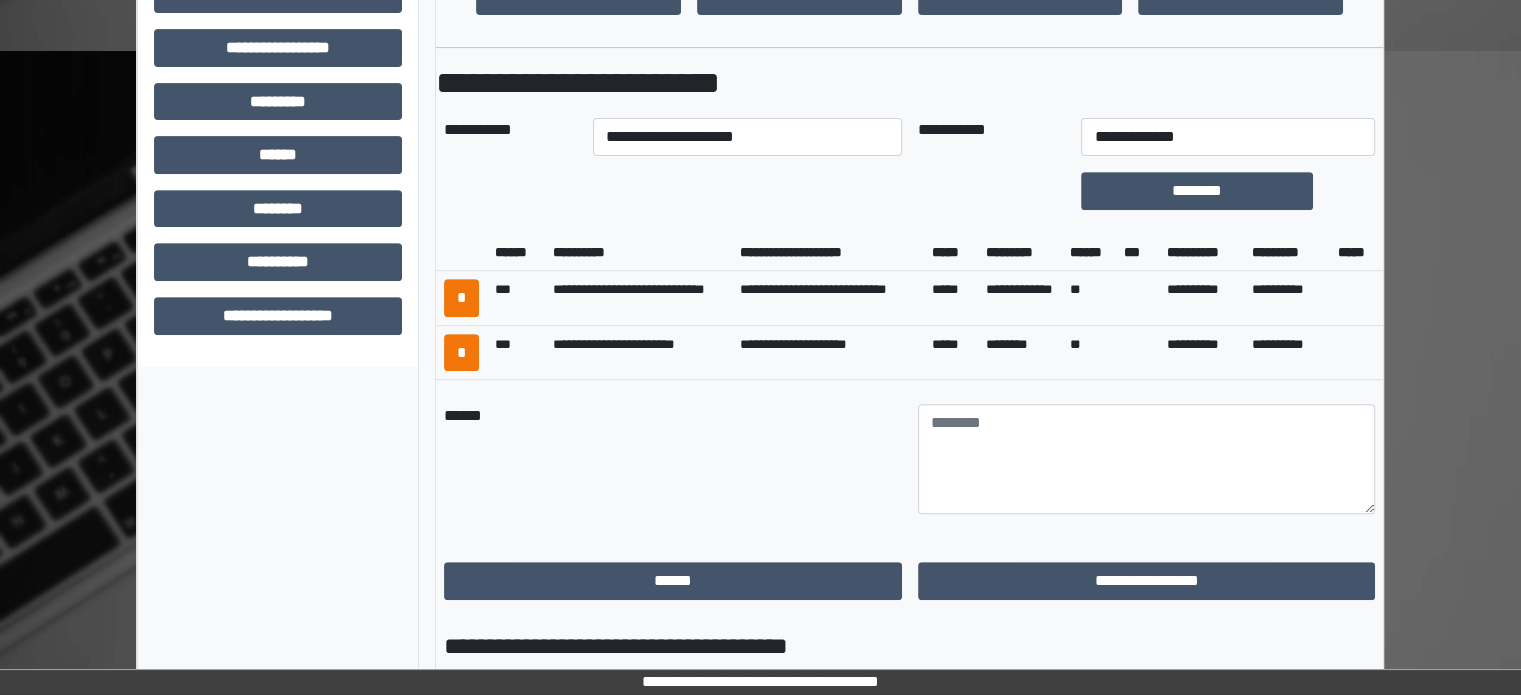 scroll, scrollTop: 783, scrollLeft: 0, axis: vertical 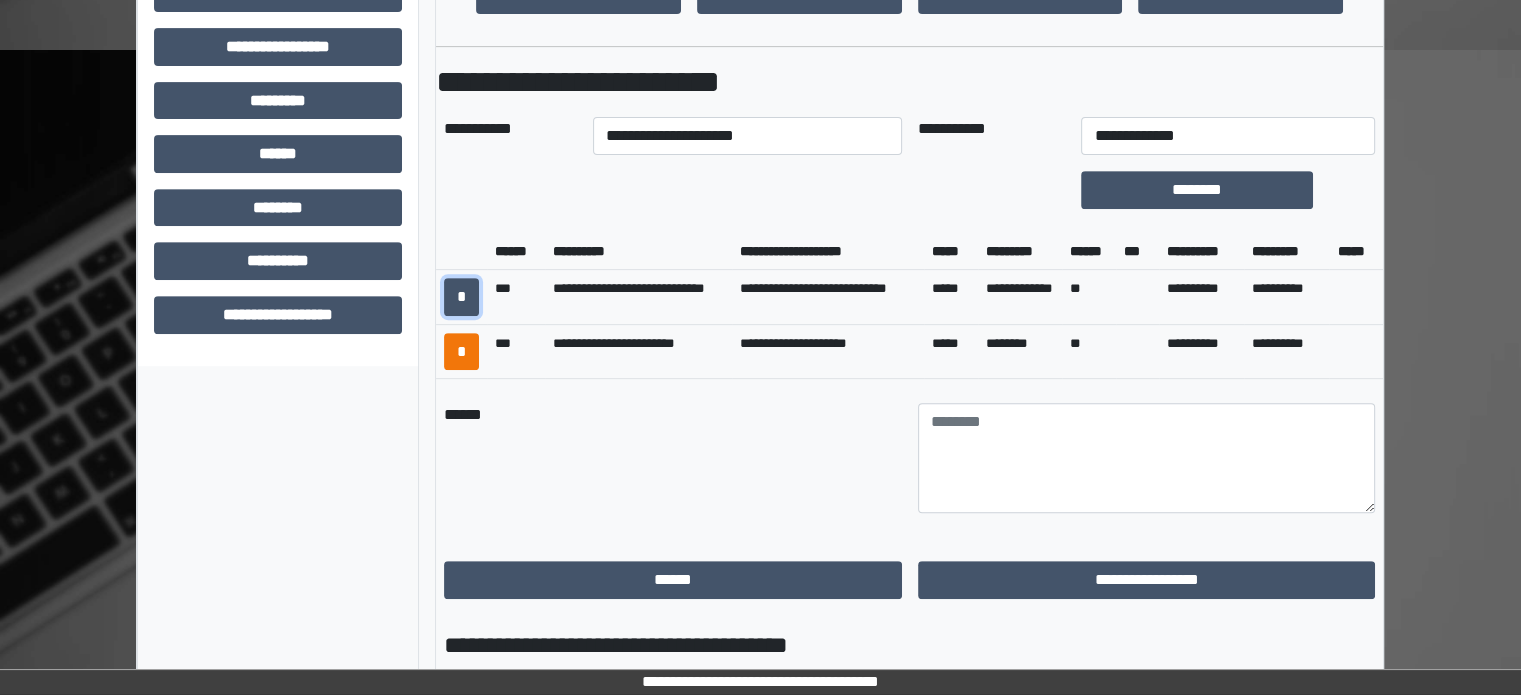 click on "*" at bounding box center (461, 297) 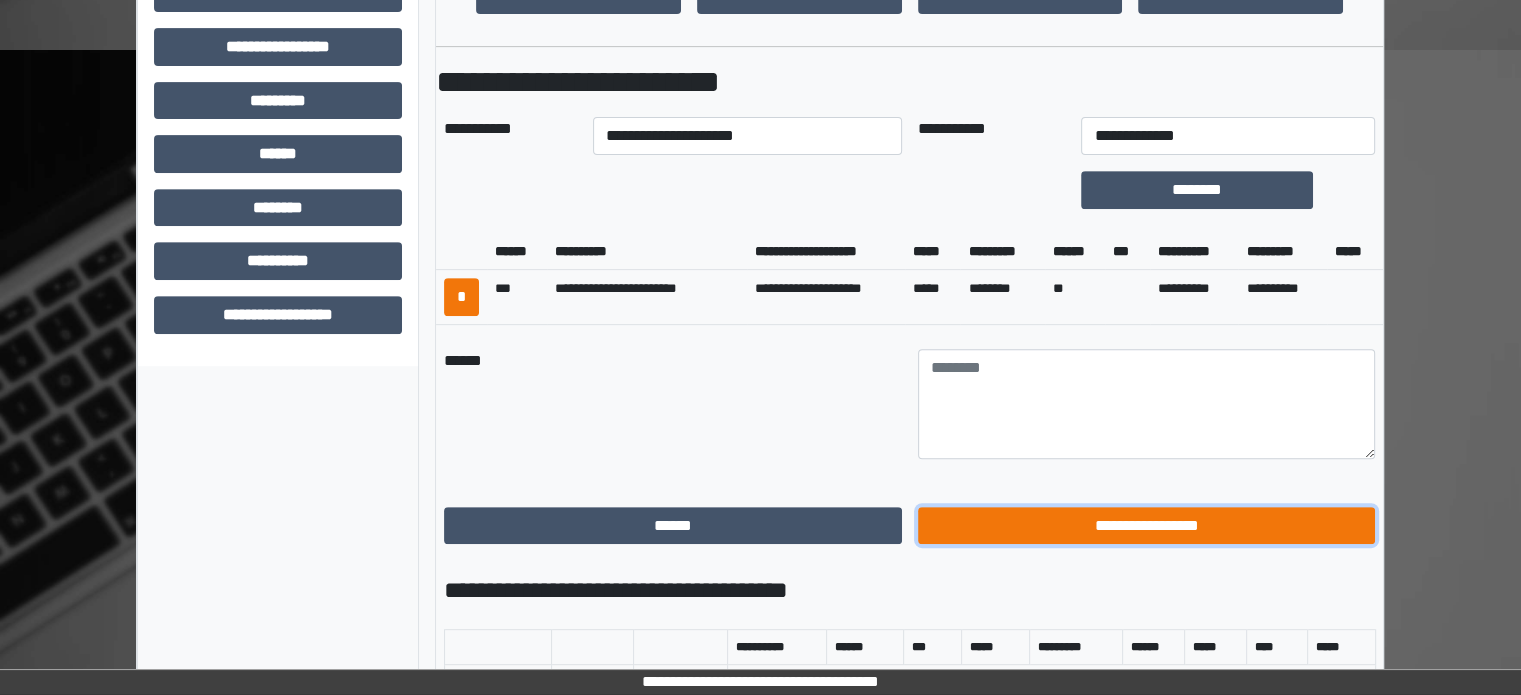 click on "**********" at bounding box center [1147, 526] 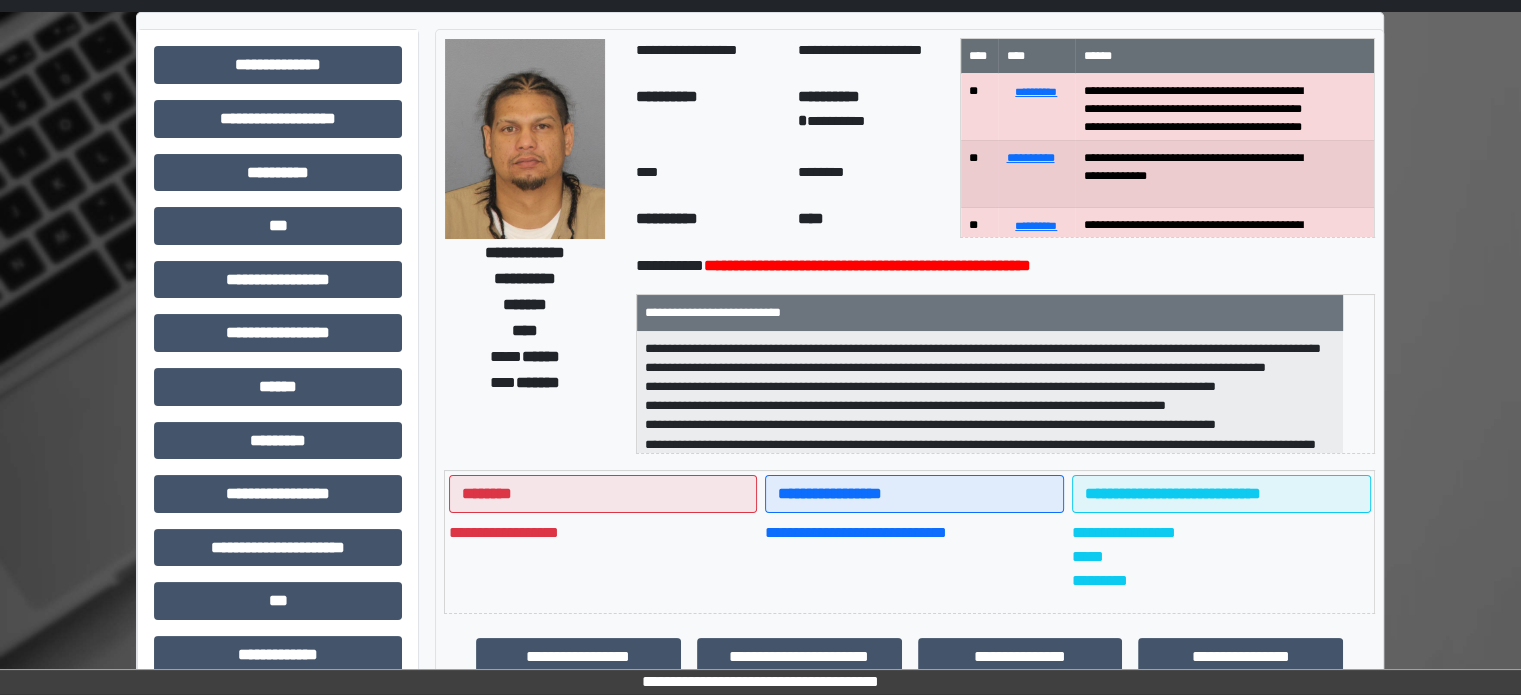 scroll, scrollTop: 0, scrollLeft: 0, axis: both 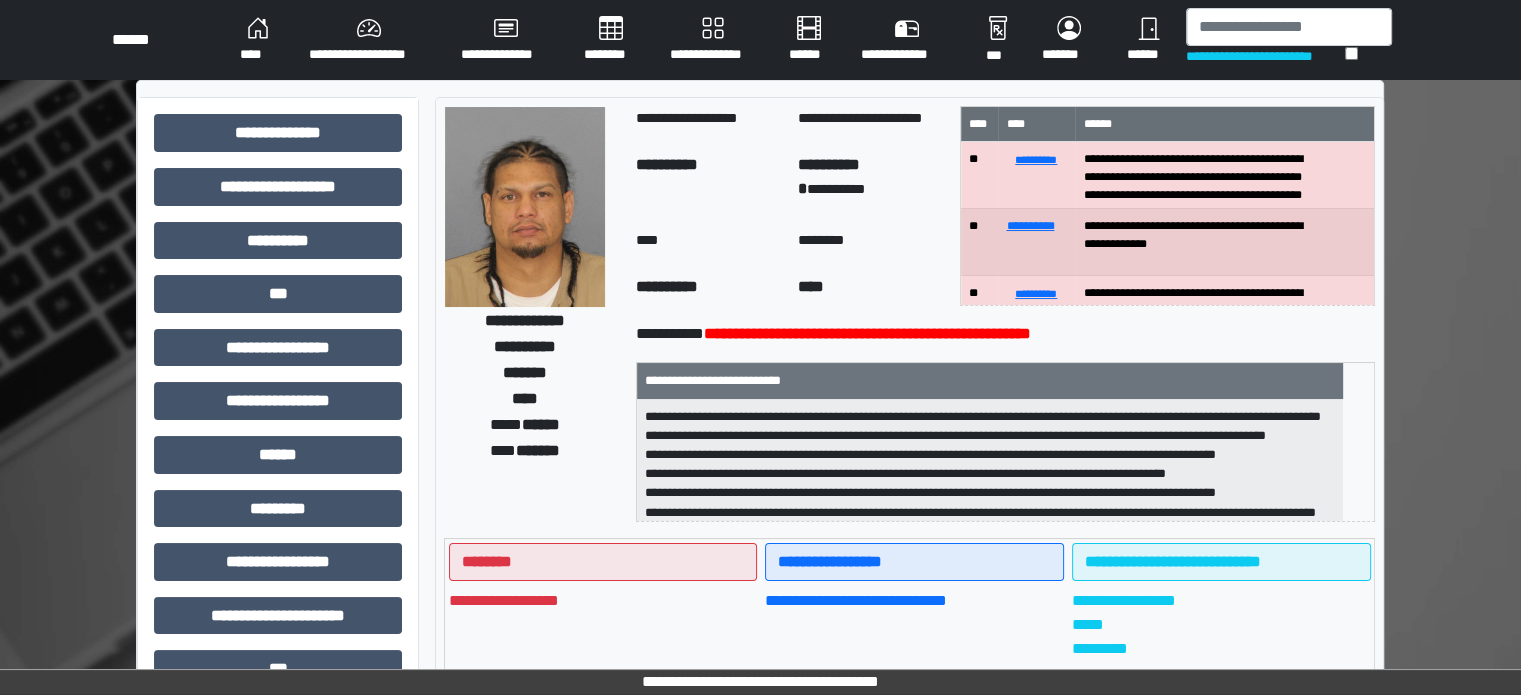 click on "****" at bounding box center [258, 40] 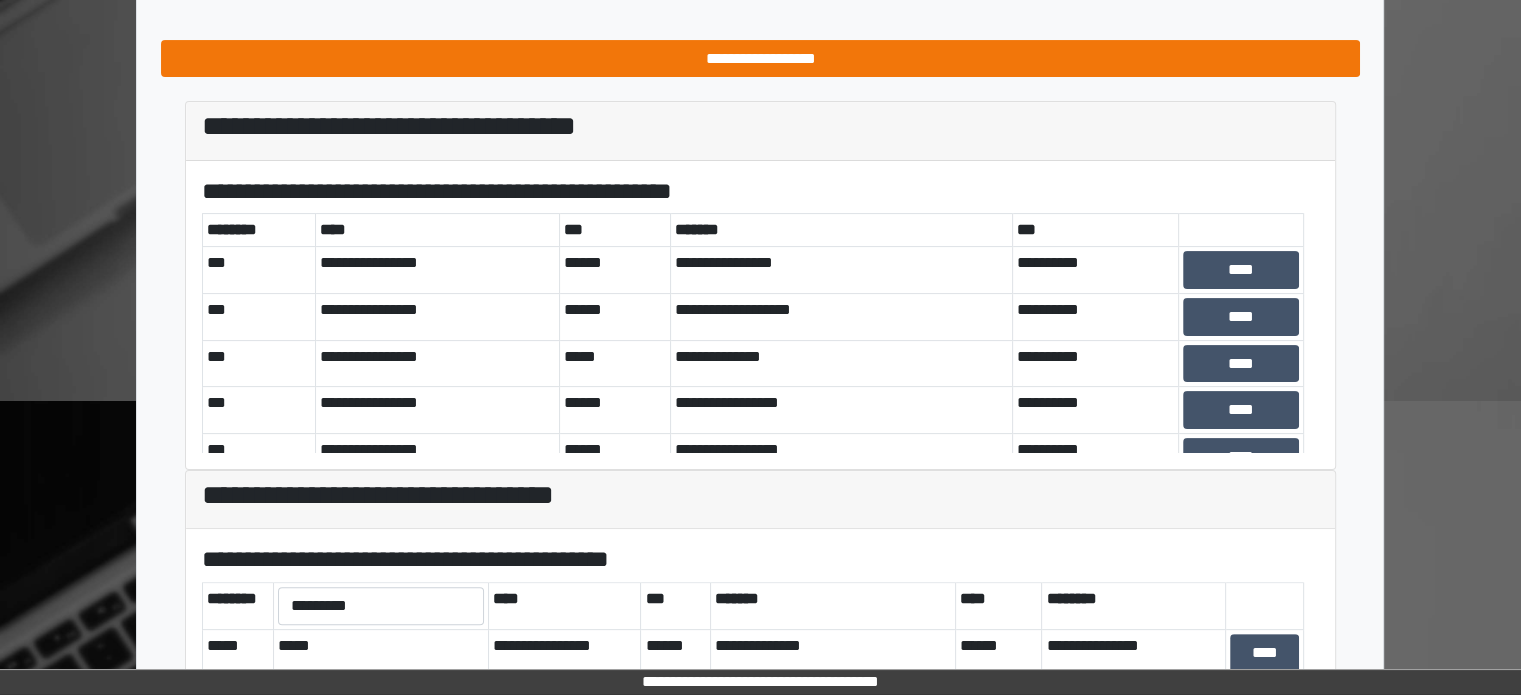 scroll, scrollTop: 616, scrollLeft: 0, axis: vertical 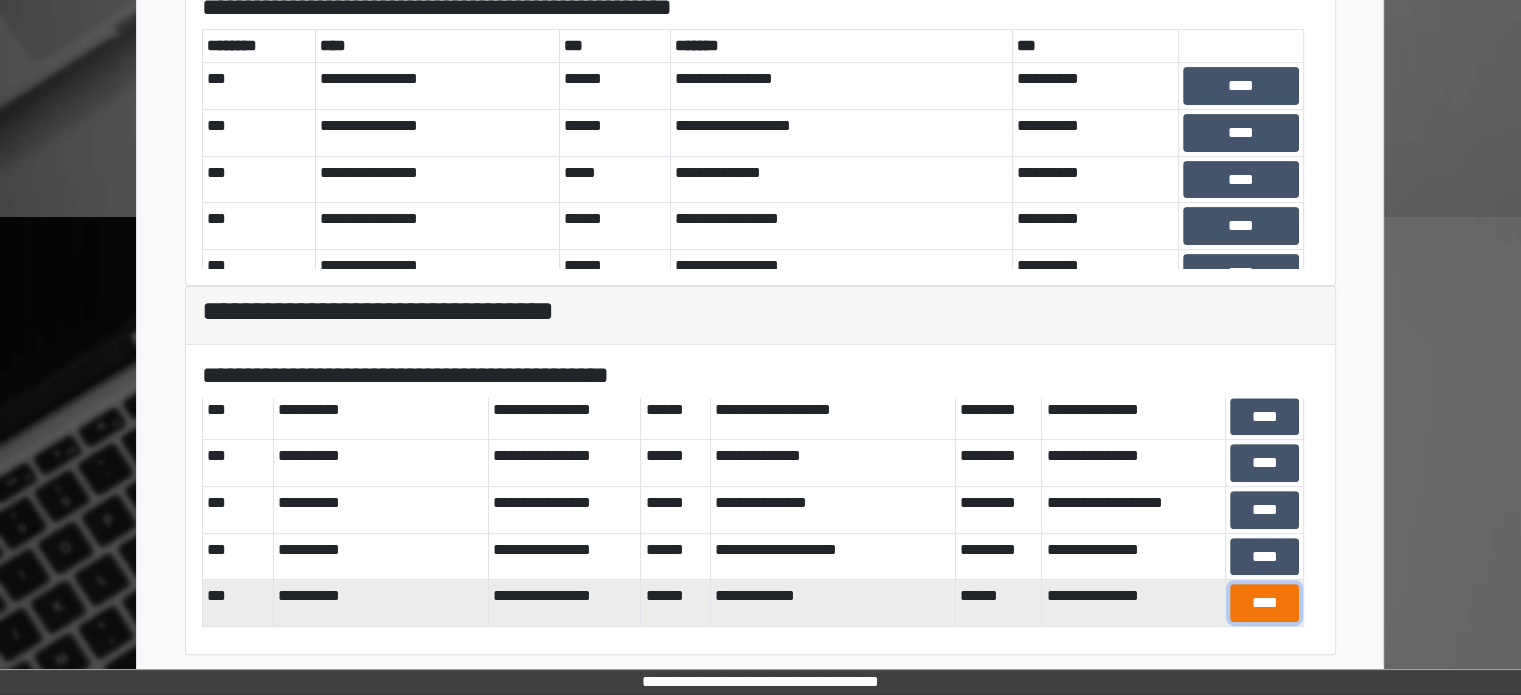 click on "****" at bounding box center (1265, 603) 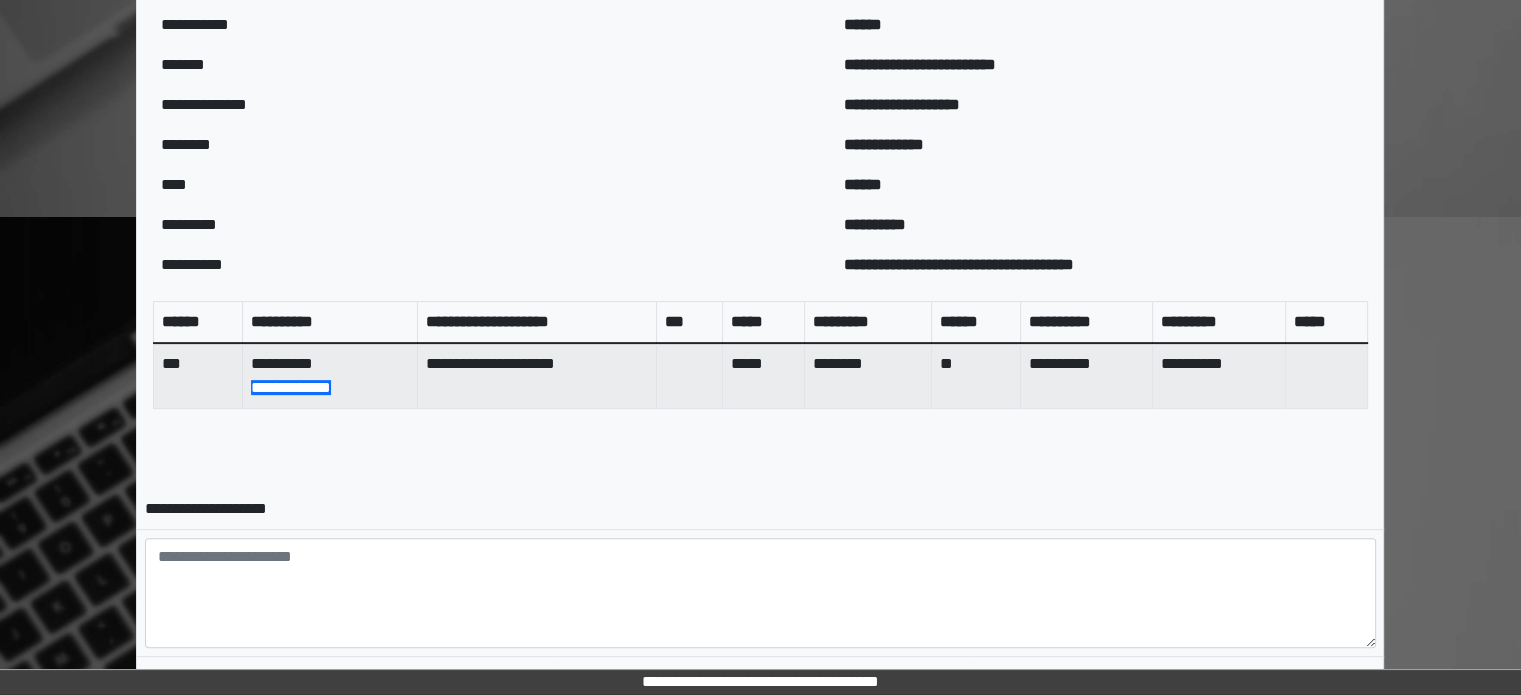 scroll, scrollTop: 728, scrollLeft: 0, axis: vertical 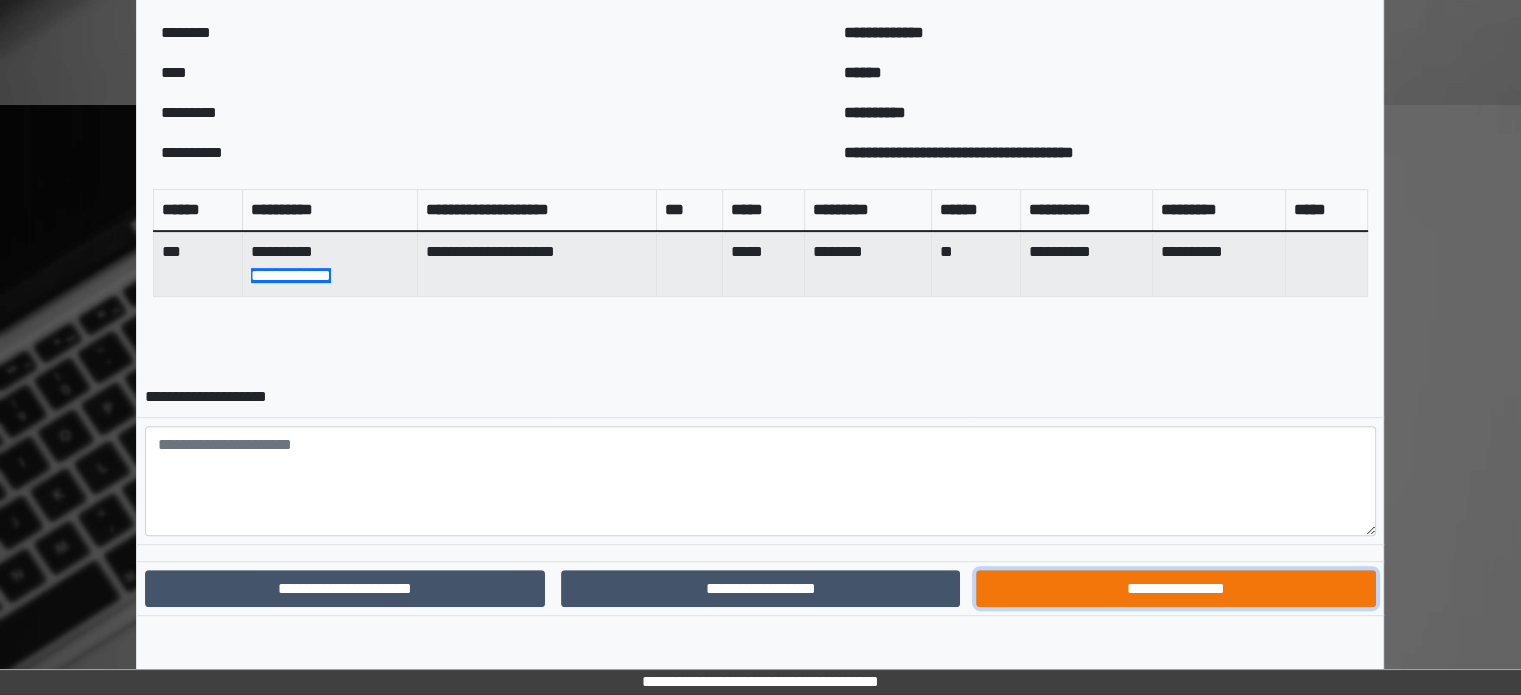 click on "**********" at bounding box center [1175, 589] 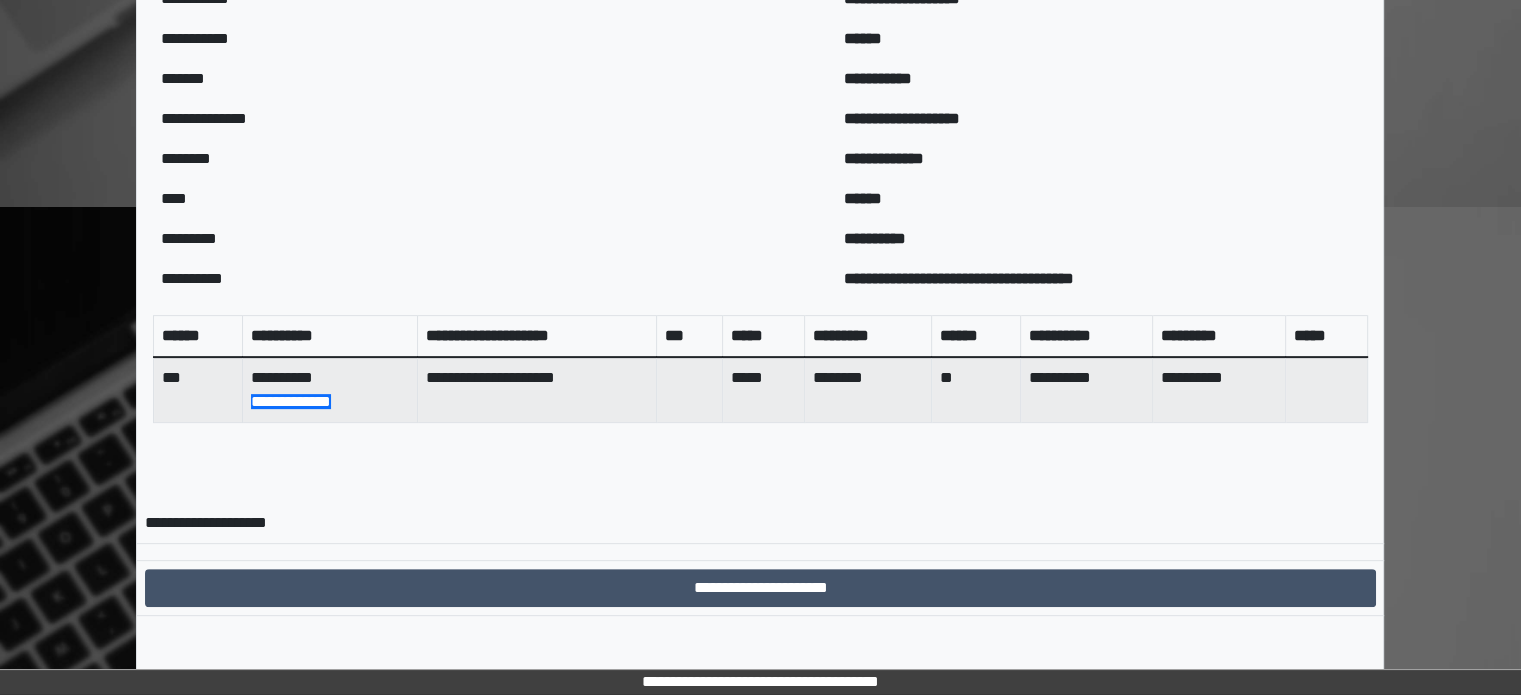 scroll, scrollTop: 626, scrollLeft: 0, axis: vertical 